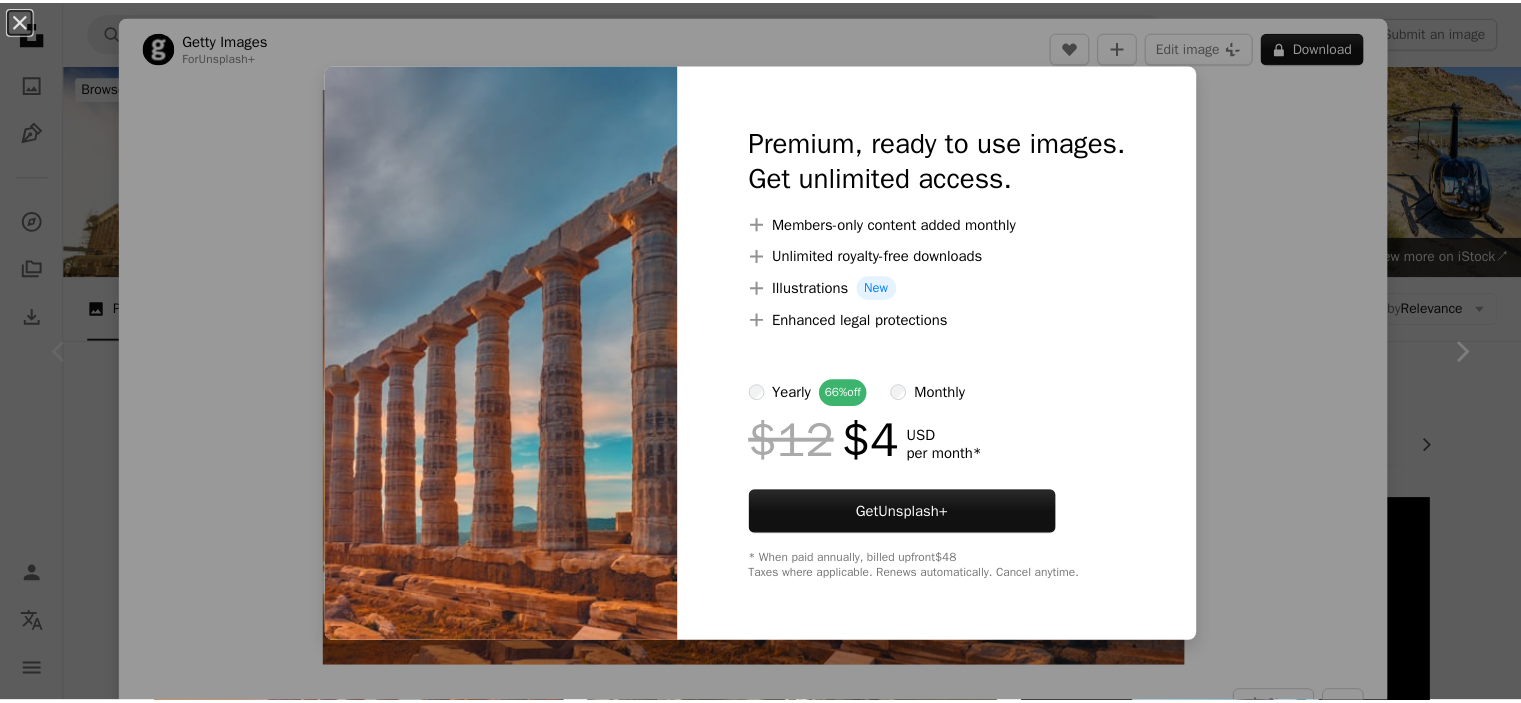 scroll, scrollTop: 400, scrollLeft: 0, axis: vertical 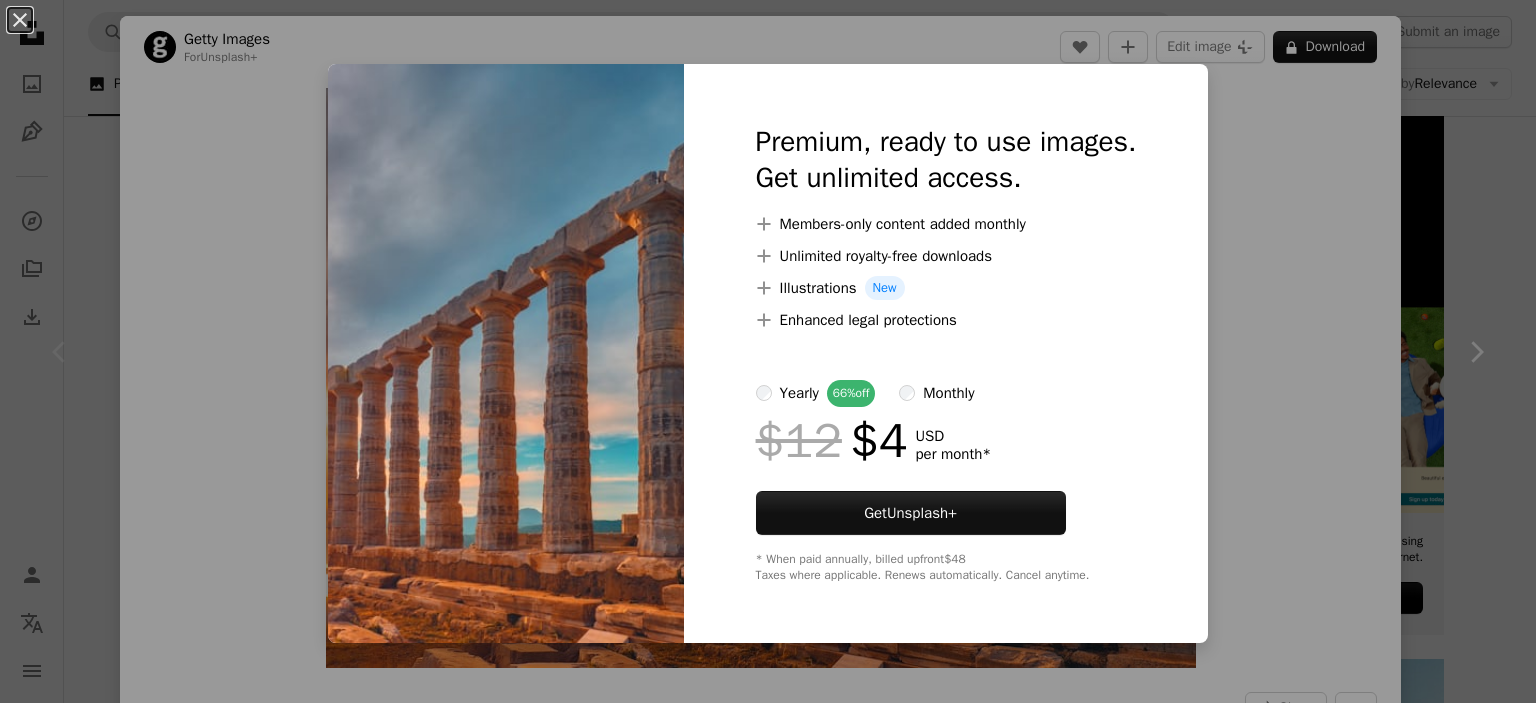 click on "An X shape Premium, ready to use images. Get unlimited access. A plus sign Members-only content added monthly A plus sign Unlimited royalty-free downloads A plus sign Illustrations  New A plus sign Enhanced legal protections yearly 66%  off monthly $12   $4 USD per month * Get  Unsplash+ * When paid annually, billed upfront  $48 Taxes where applicable. Renews automatically. Cancel anytime." at bounding box center (768, 351) 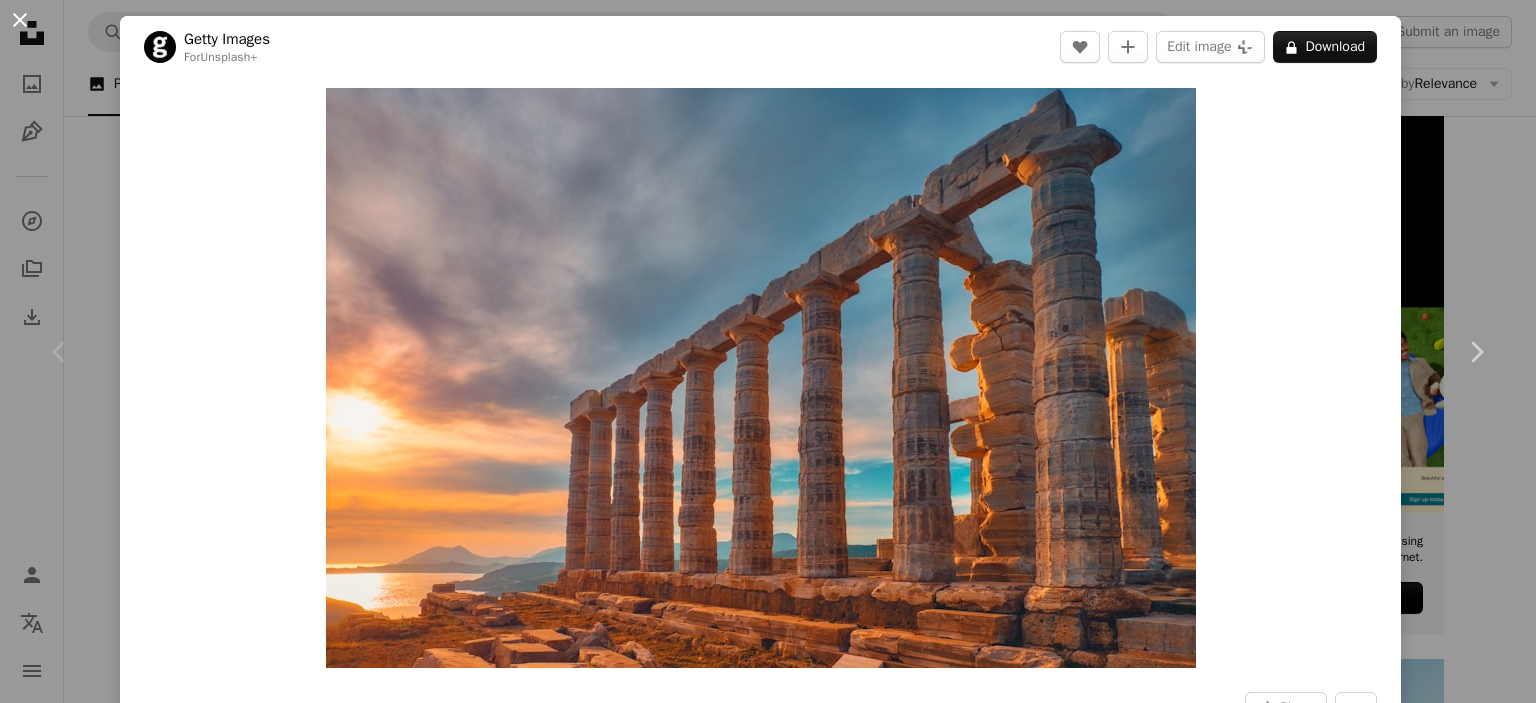 click on "An X shape" at bounding box center [20, 20] 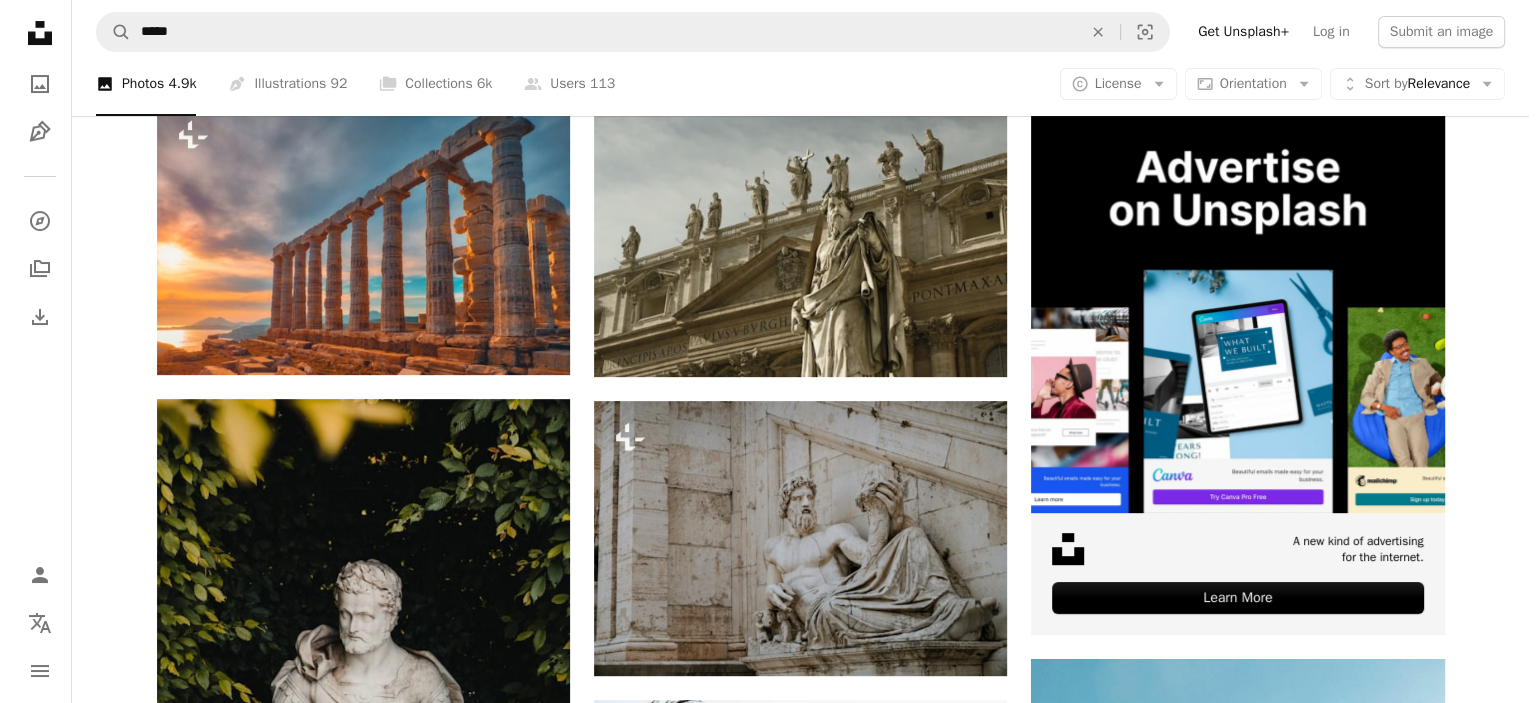 scroll, scrollTop: 440, scrollLeft: 0, axis: vertical 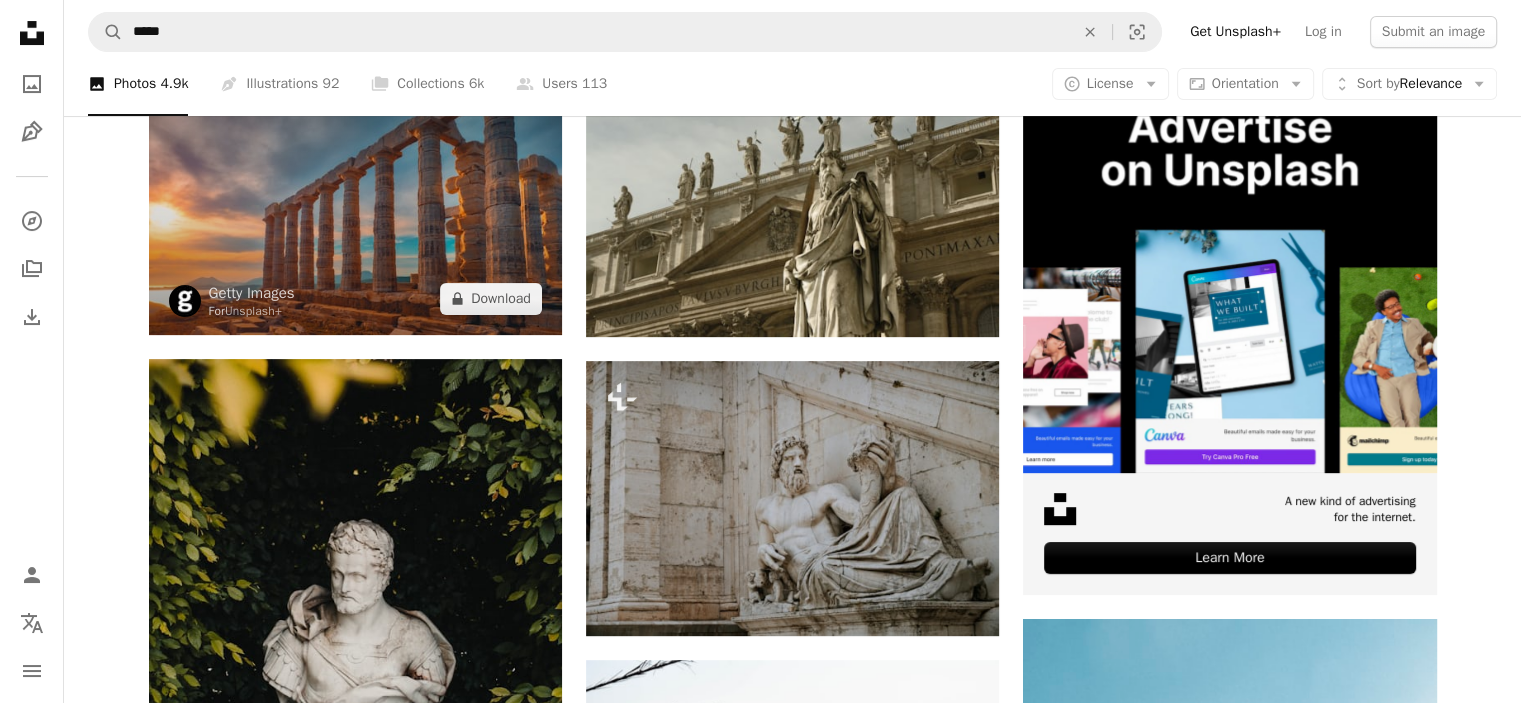 click at bounding box center [355, 196] 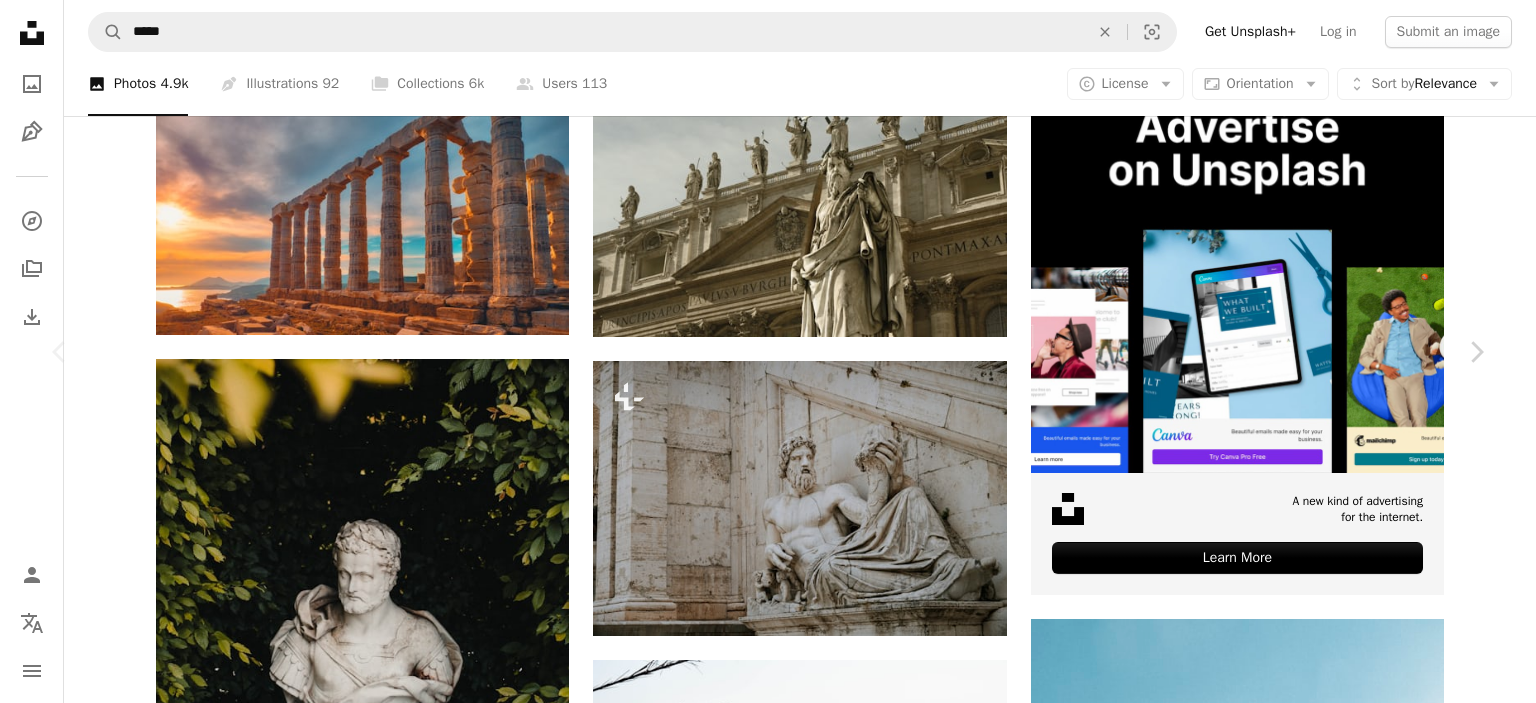 scroll, scrollTop: 840, scrollLeft: 0, axis: vertical 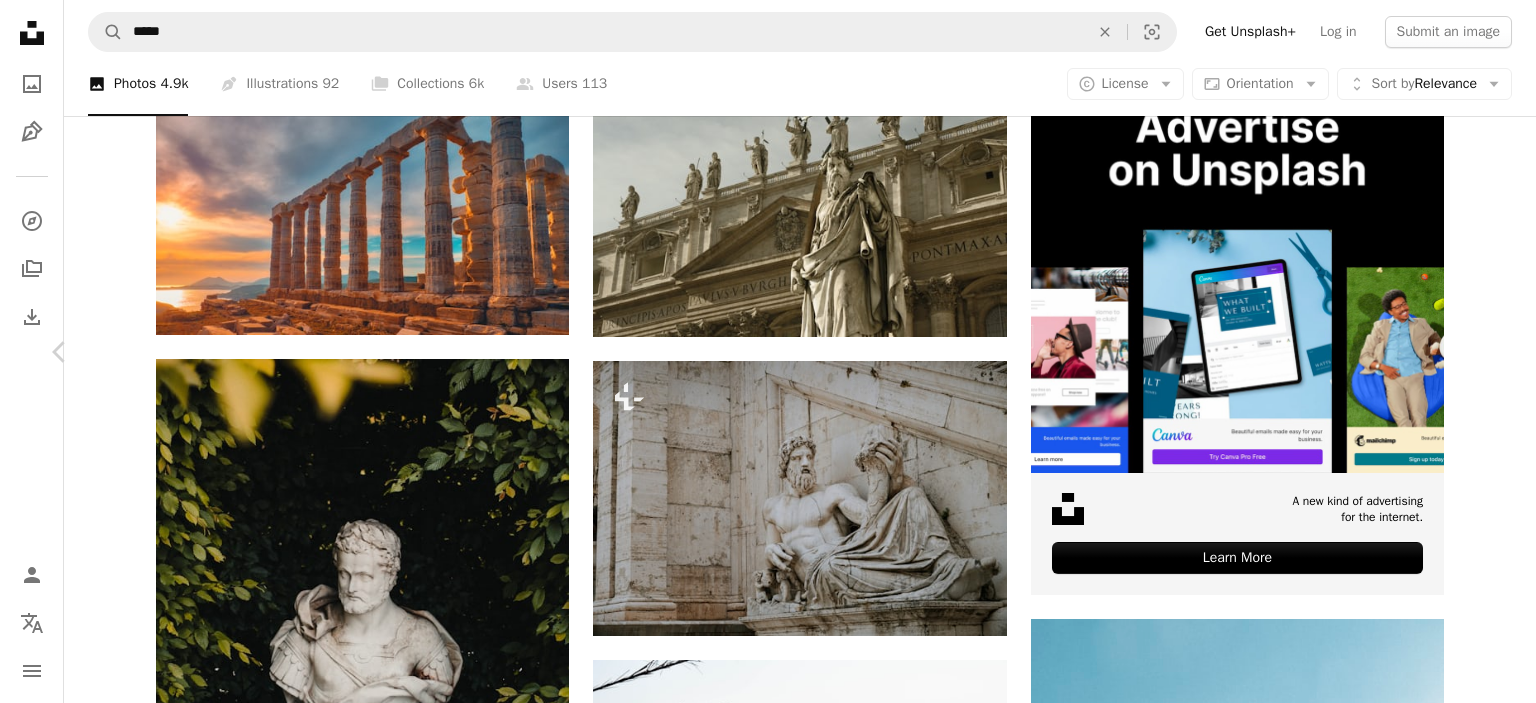 click on "Chevron right" at bounding box center (1476, 352) 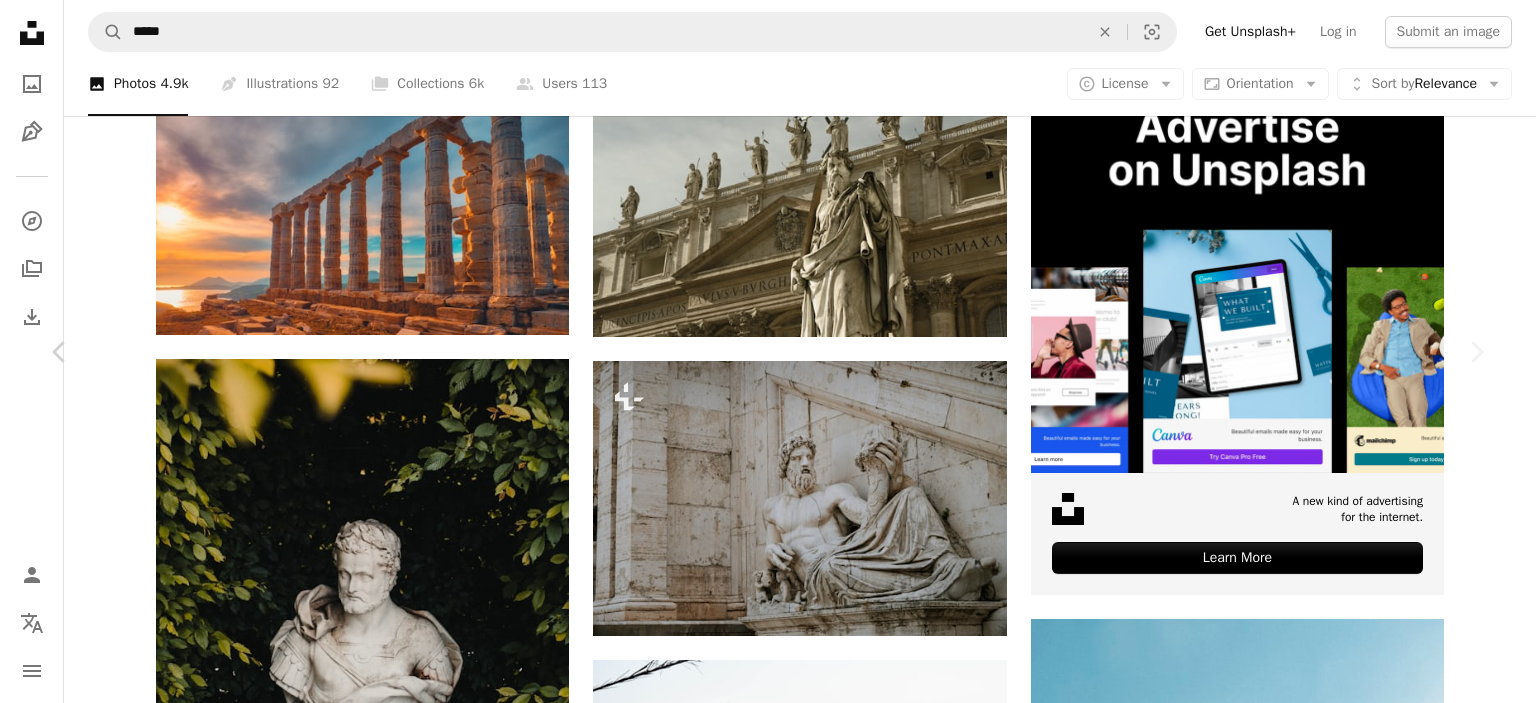 click on "An X shape" at bounding box center [20, 20] 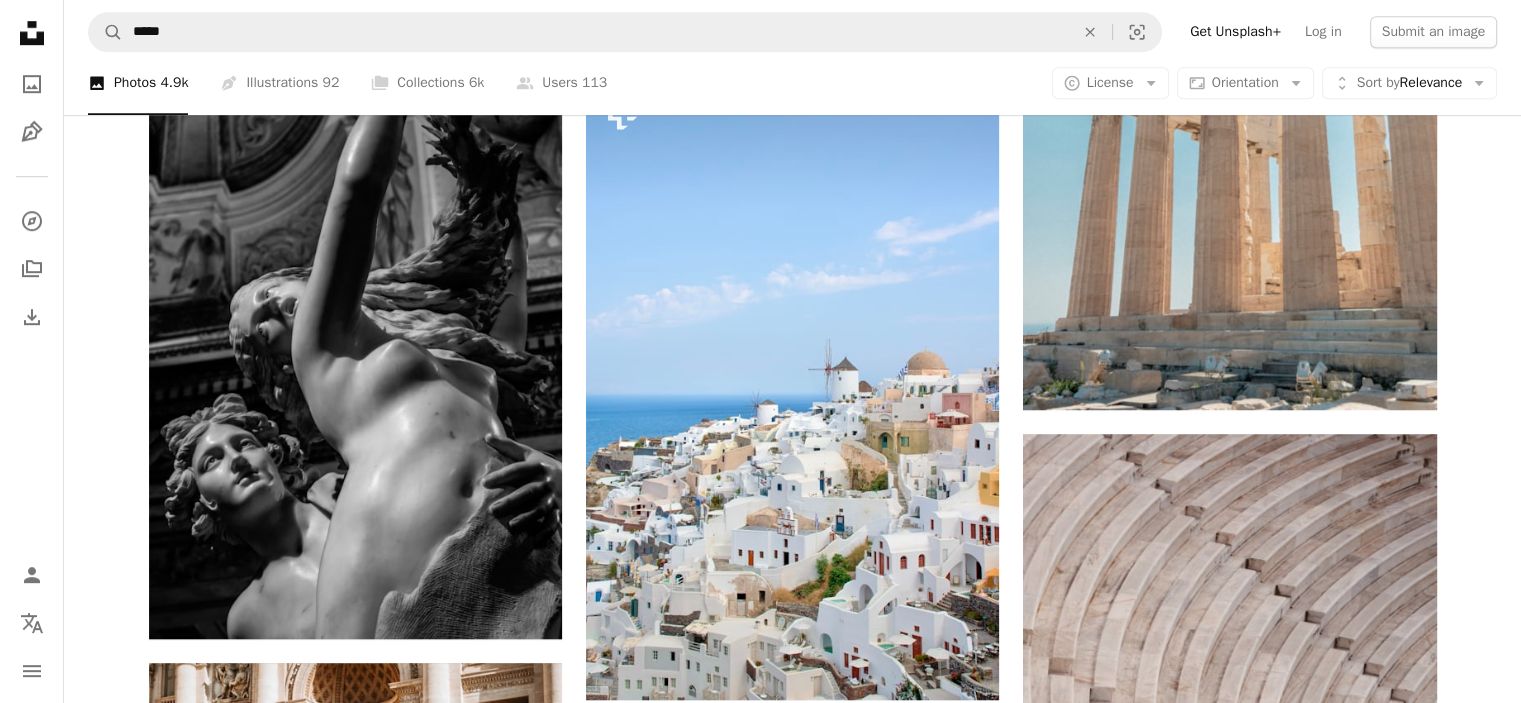 scroll, scrollTop: 1360, scrollLeft: 0, axis: vertical 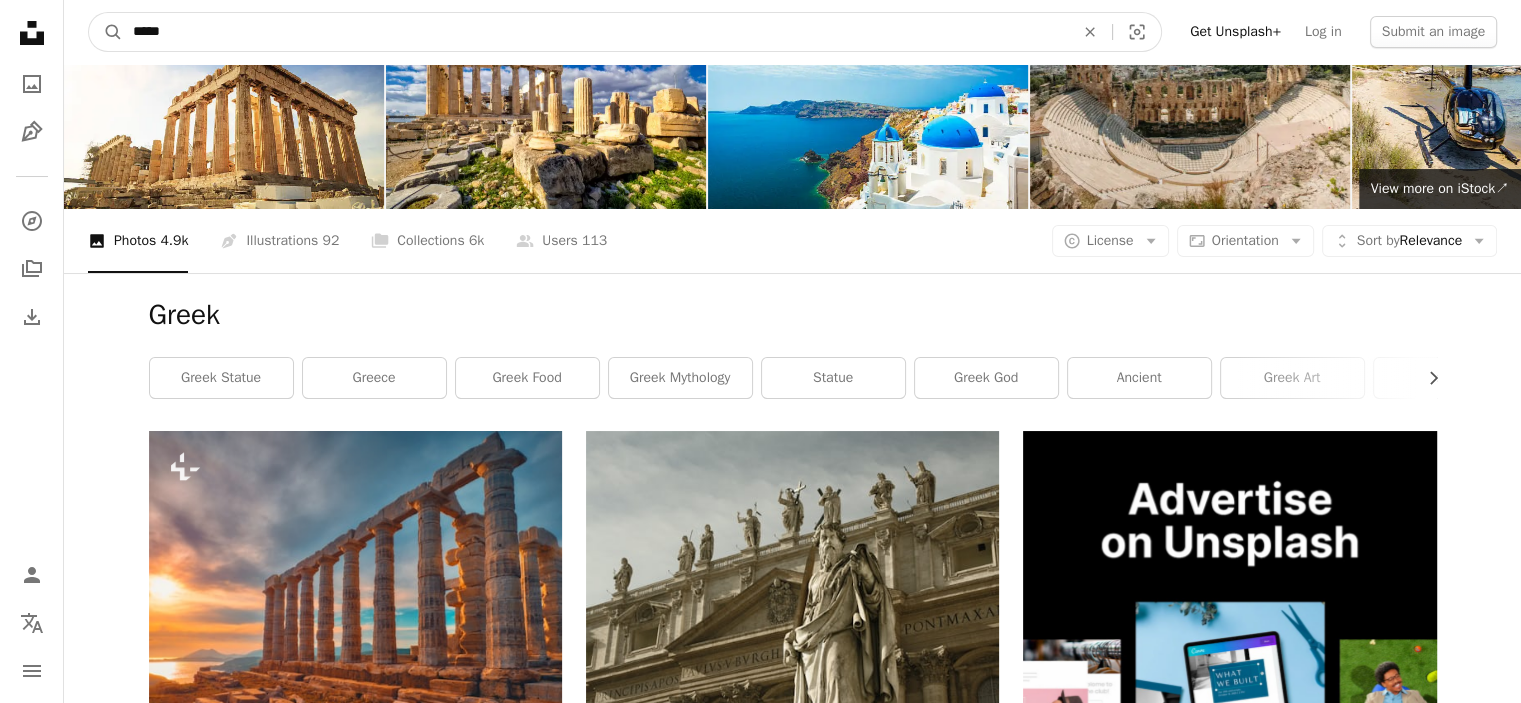 click on "*****" at bounding box center [595, 32] 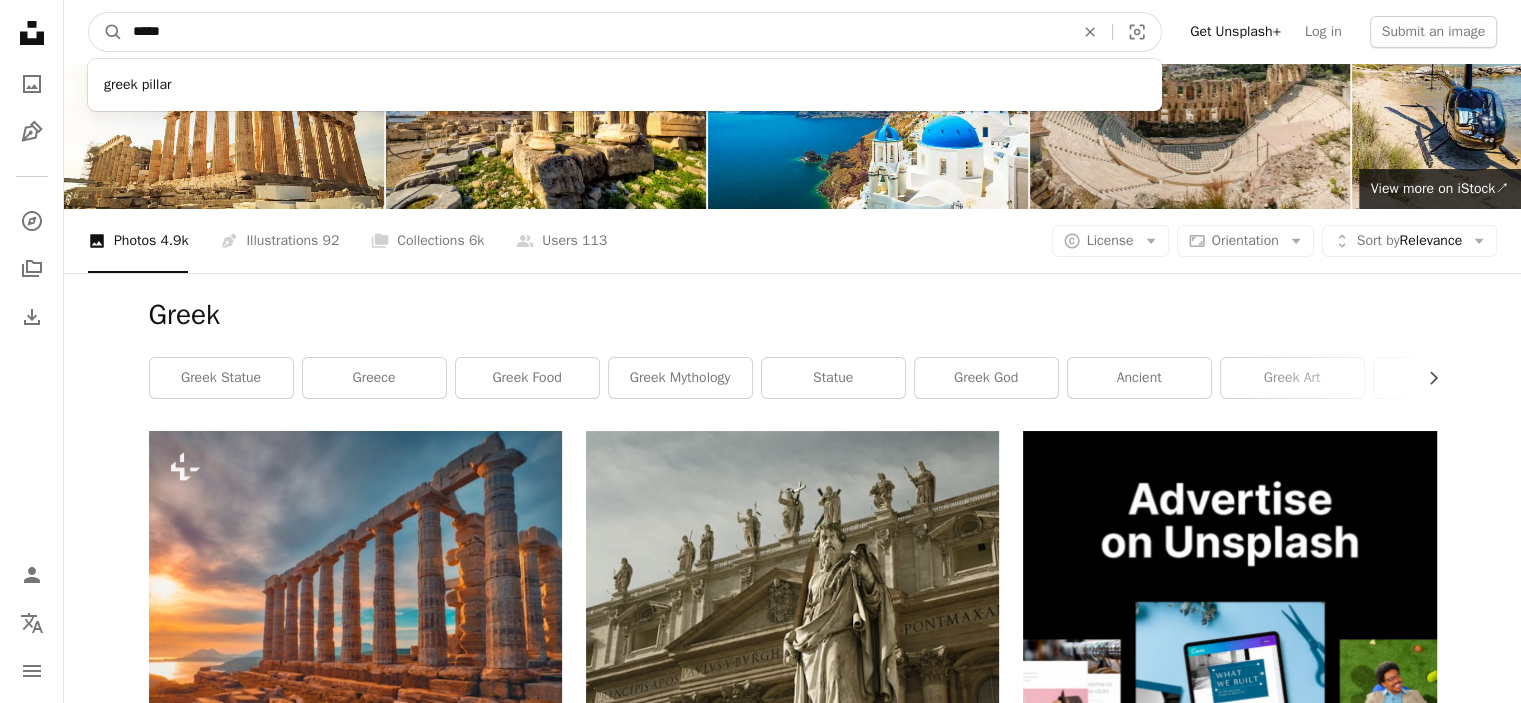 click on "*****" at bounding box center (595, 32) 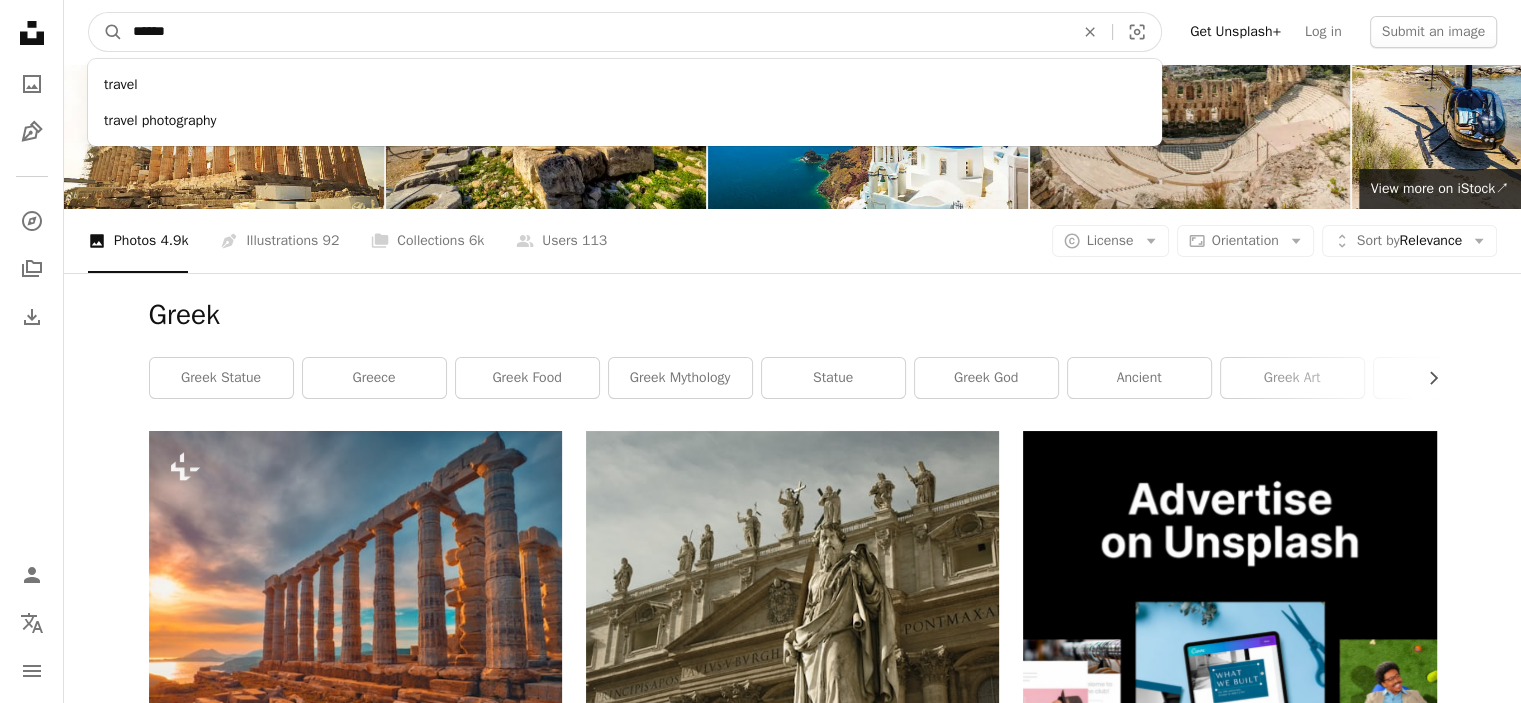 type on "******" 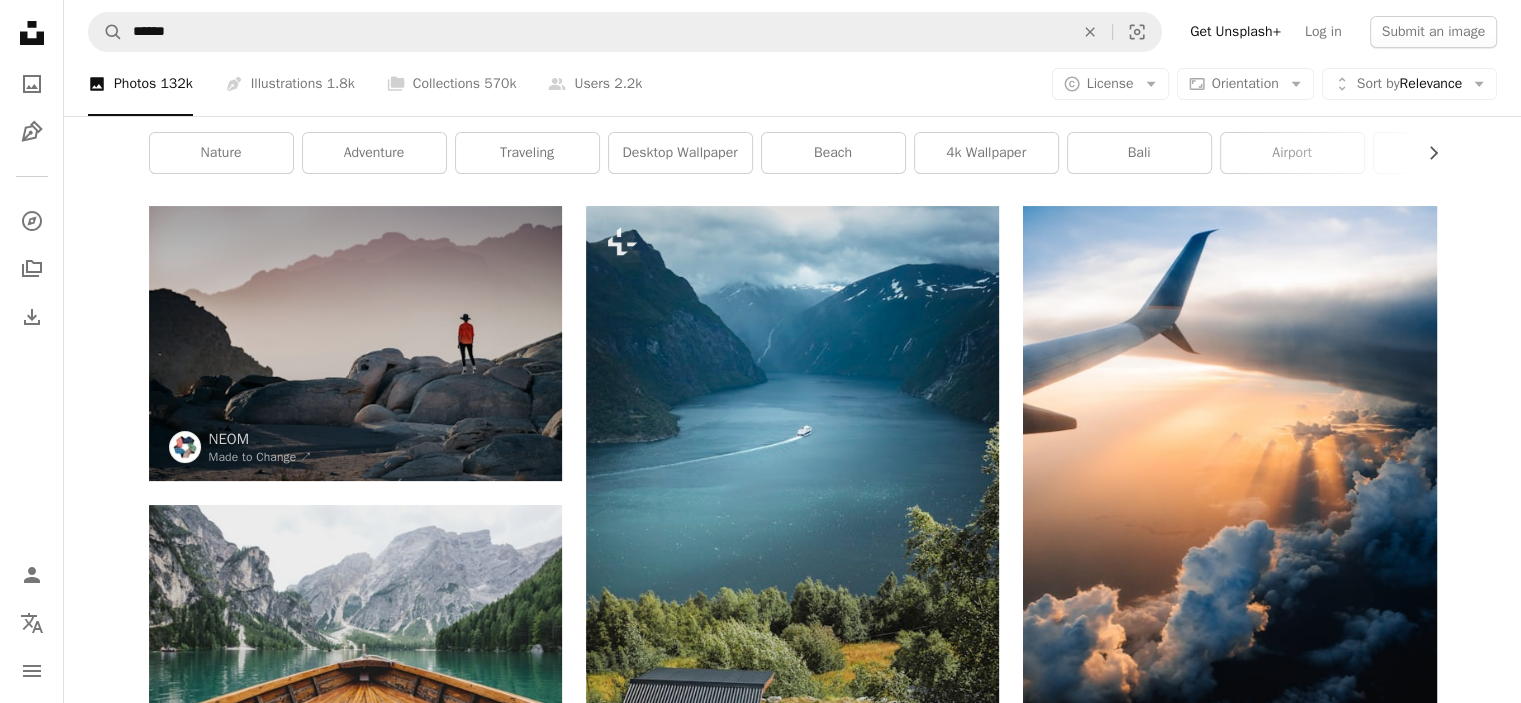 scroll, scrollTop: 0, scrollLeft: 0, axis: both 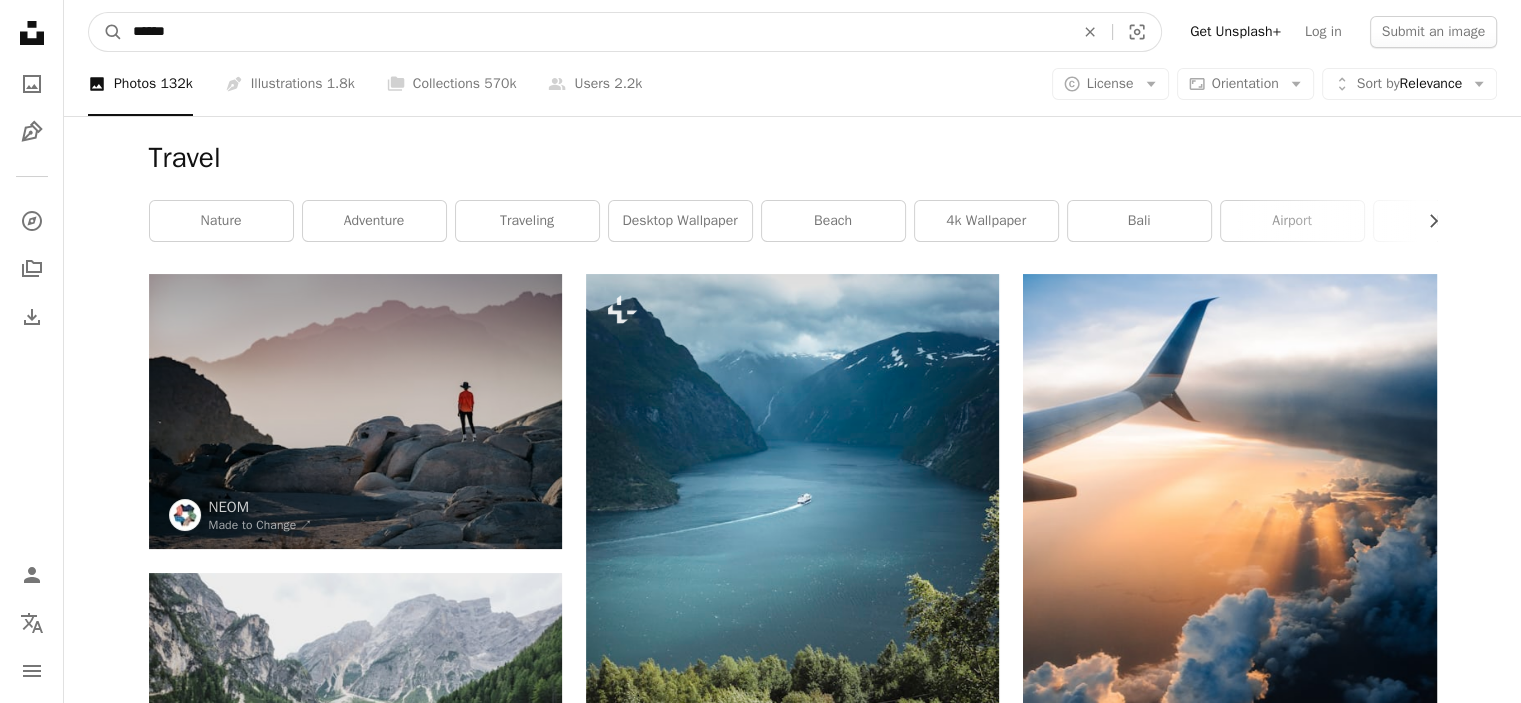 click on "******" at bounding box center [595, 32] 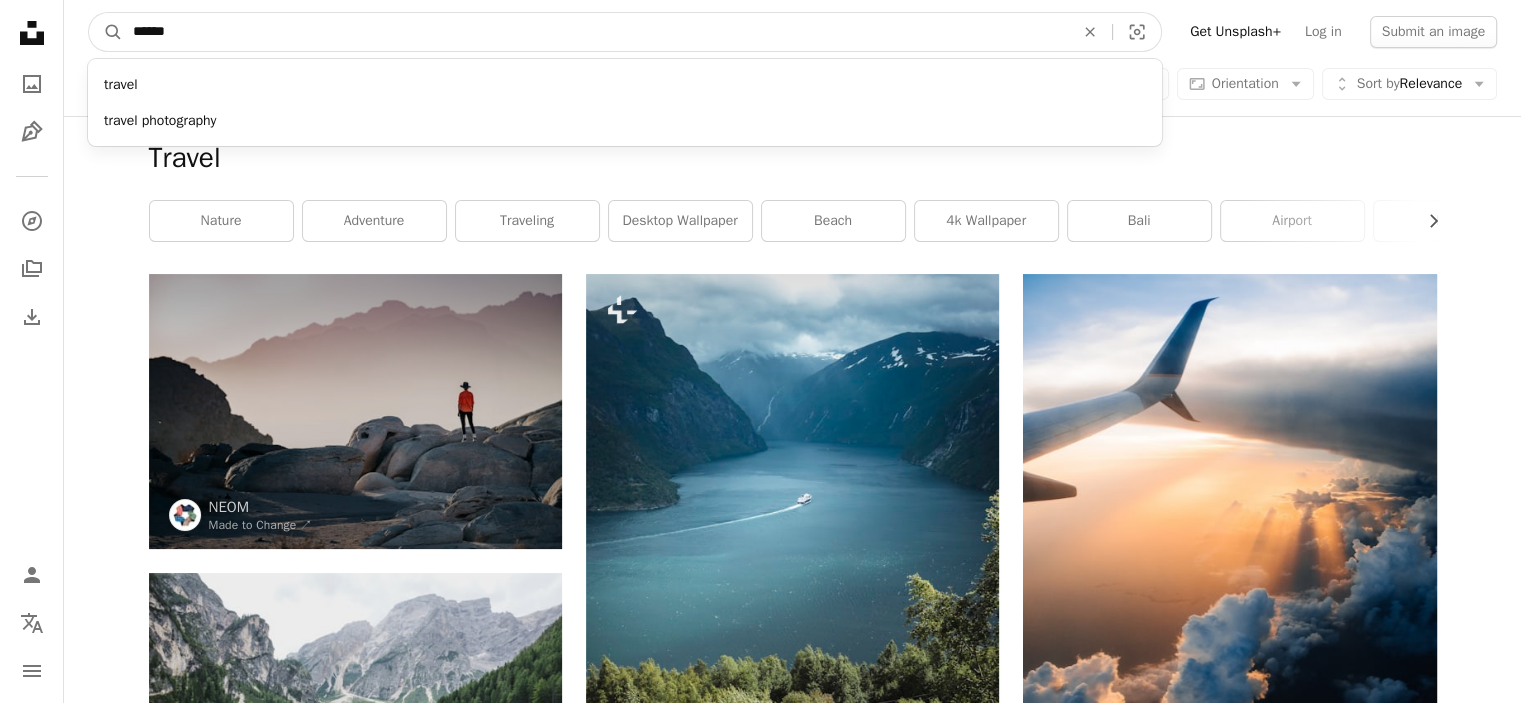 click on "******" at bounding box center [595, 32] 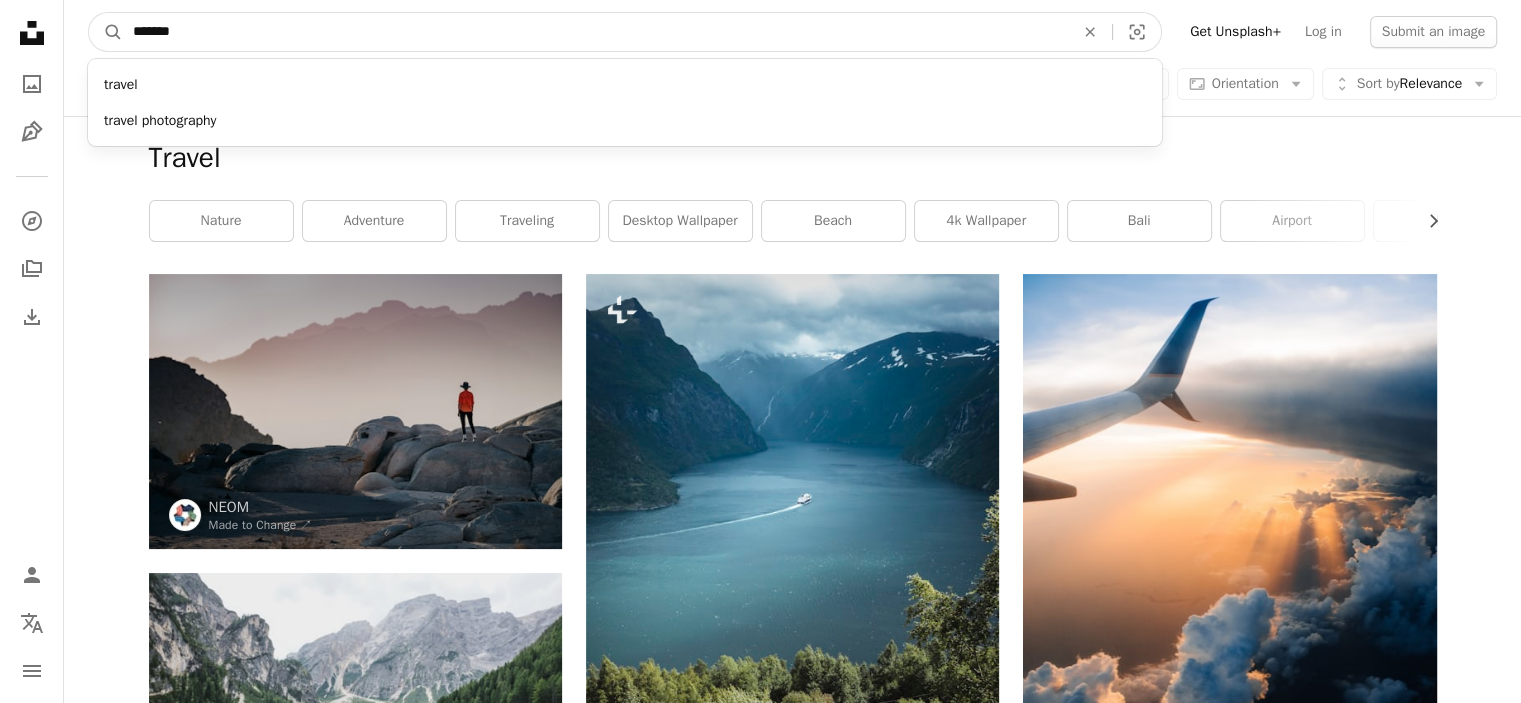 click on "A magnifying glass" at bounding box center (106, 32) 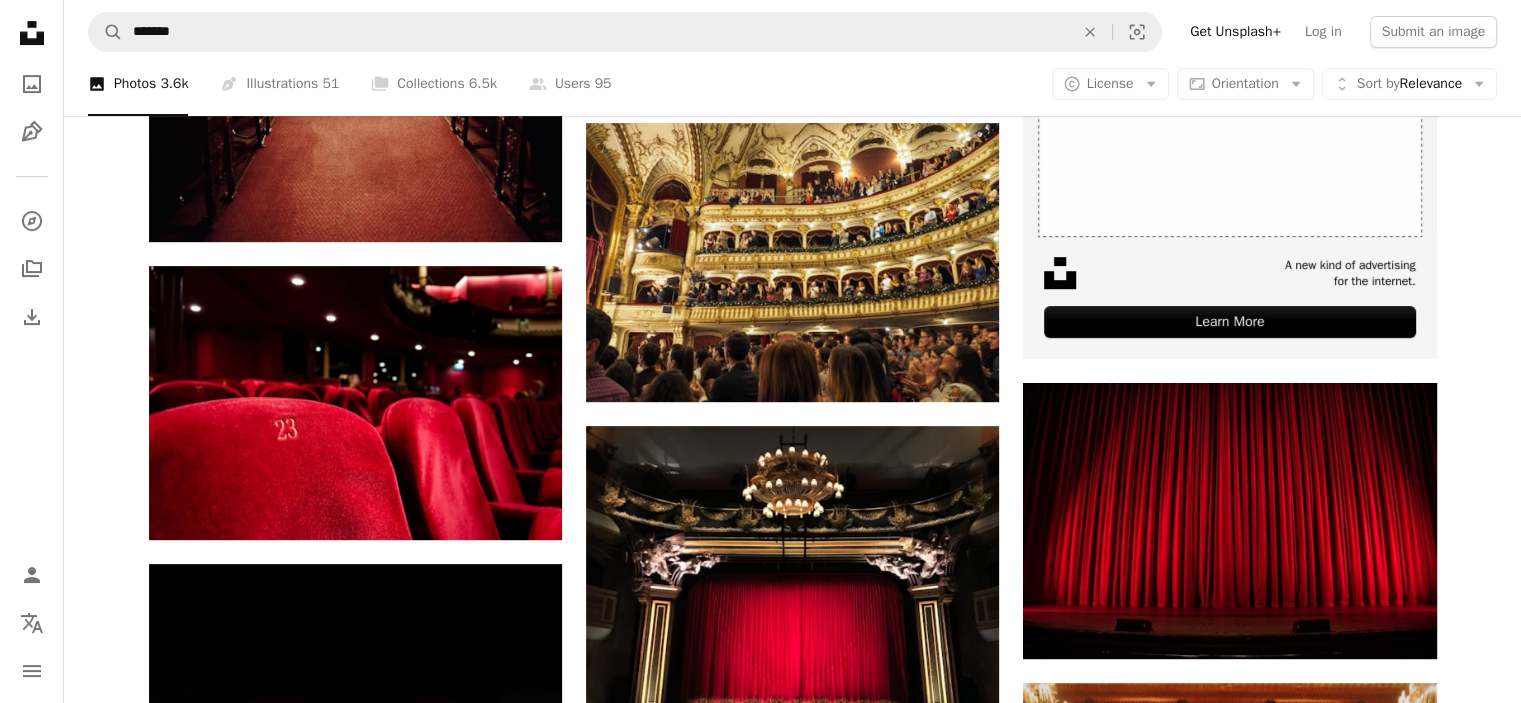 scroll, scrollTop: 0, scrollLeft: 0, axis: both 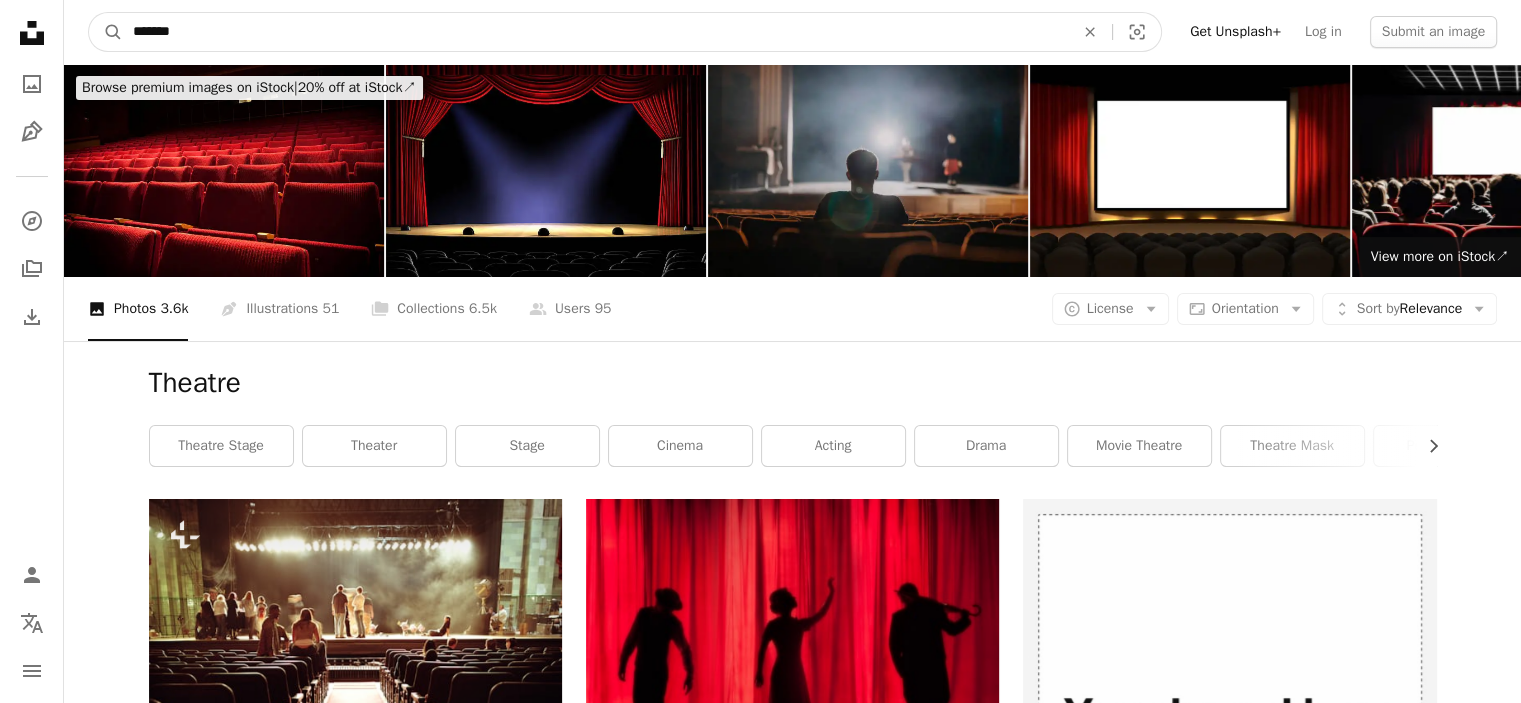 click on "*******" at bounding box center [595, 32] 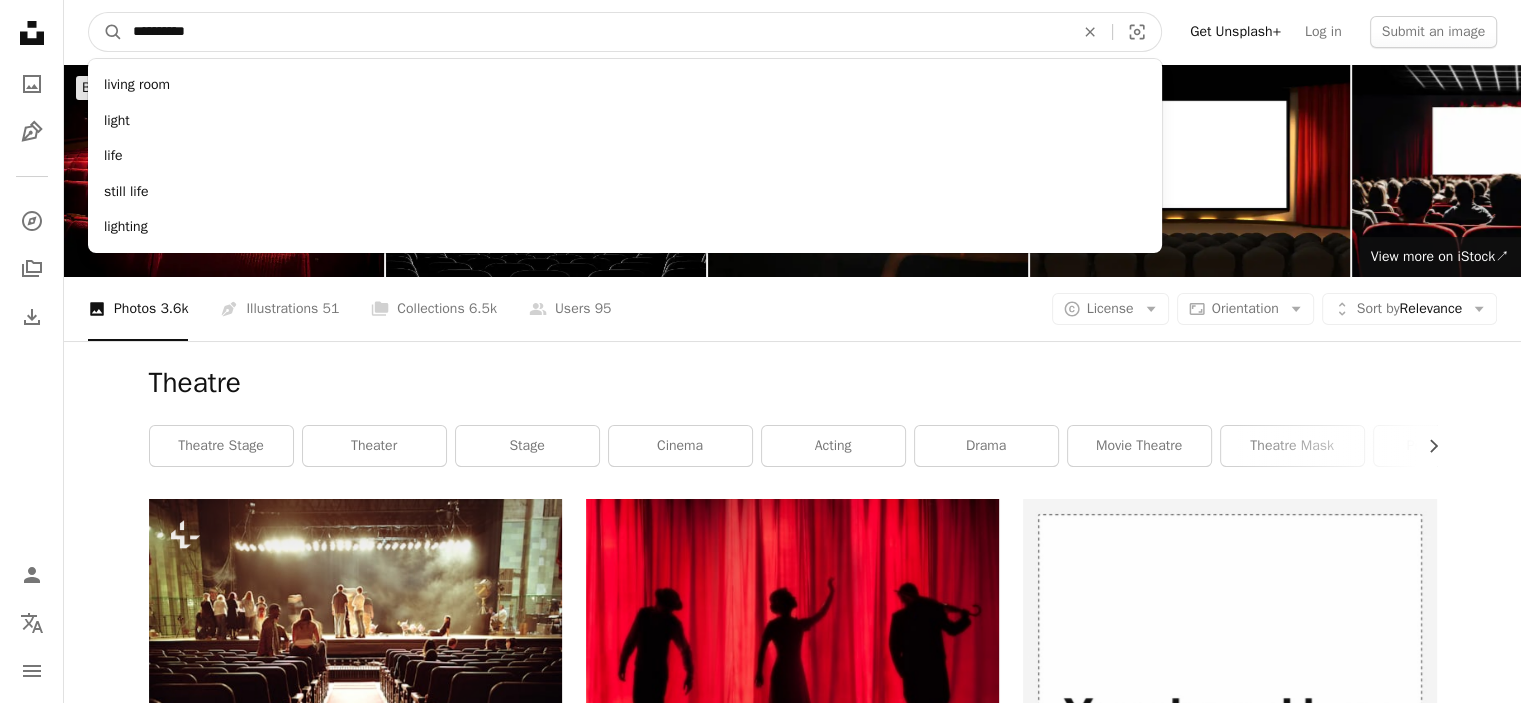 type on "**********" 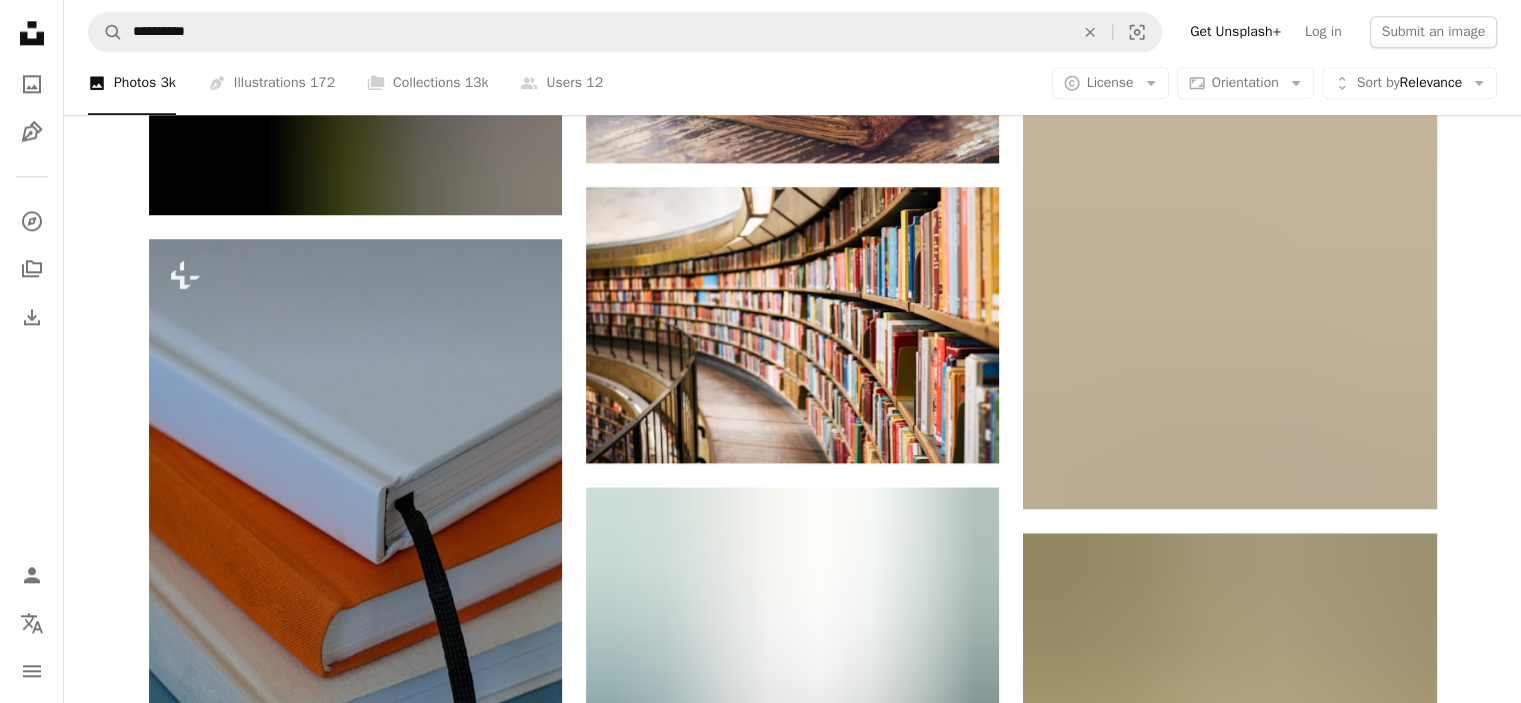 scroll, scrollTop: 2431, scrollLeft: 0, axis: vertical 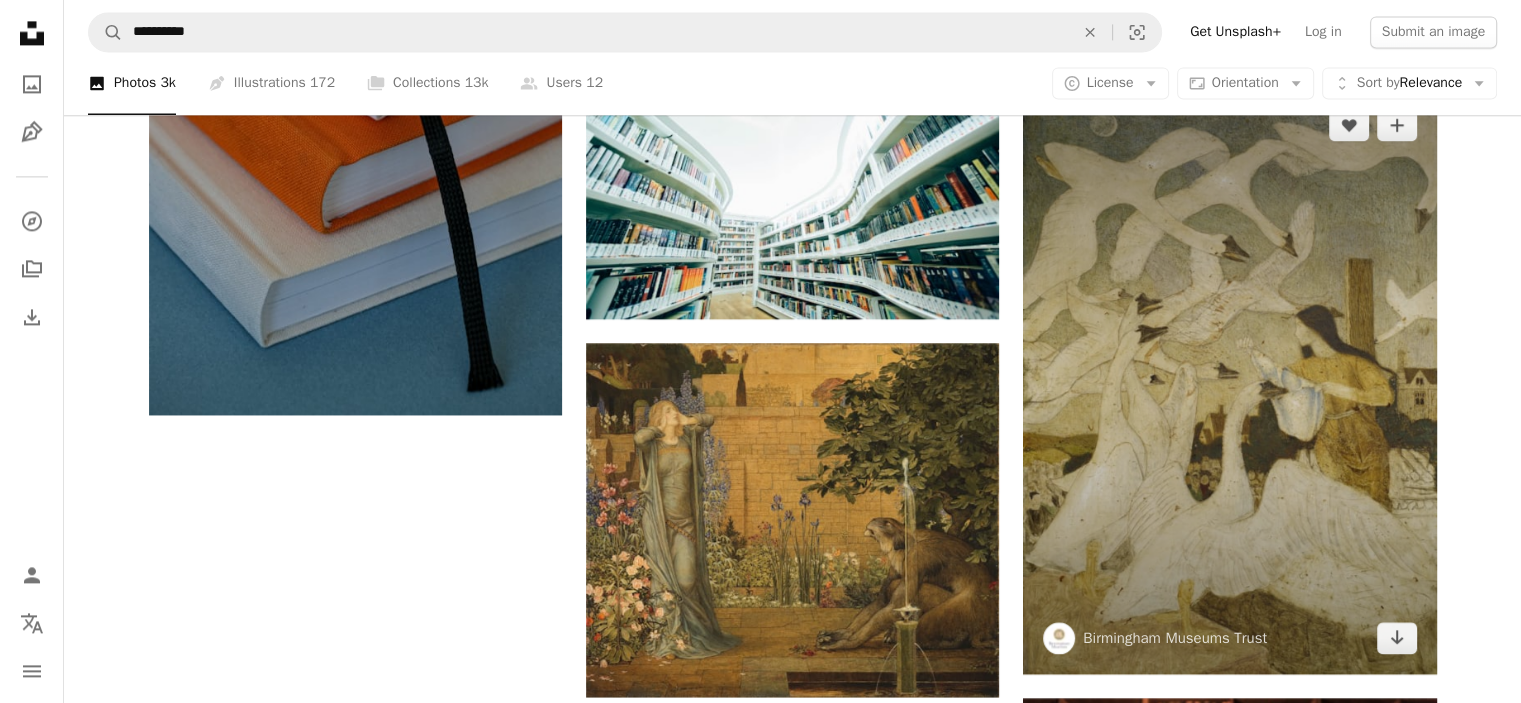 click at bounding box center [1229, 381] 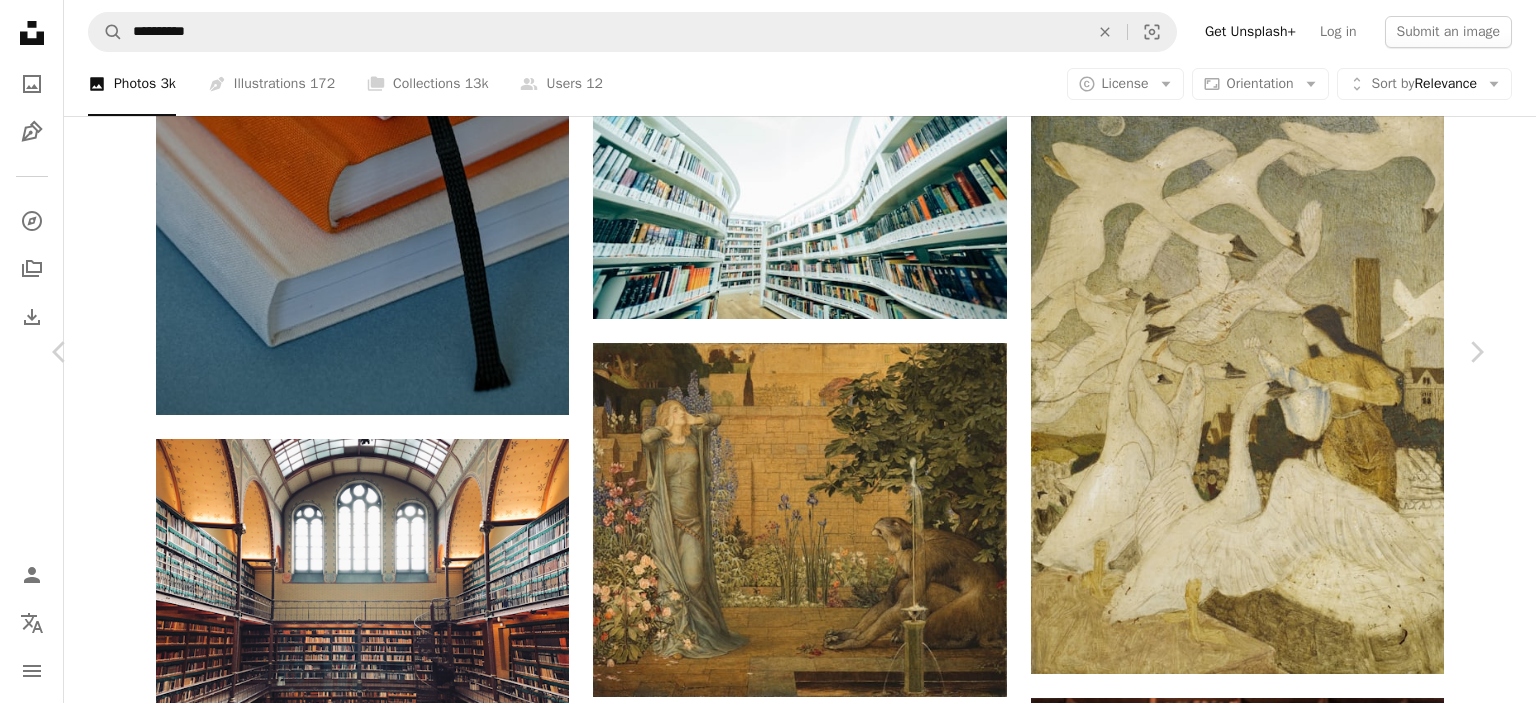scroll, scrollTop: 240, scrollLeft: 0, axis: vertical 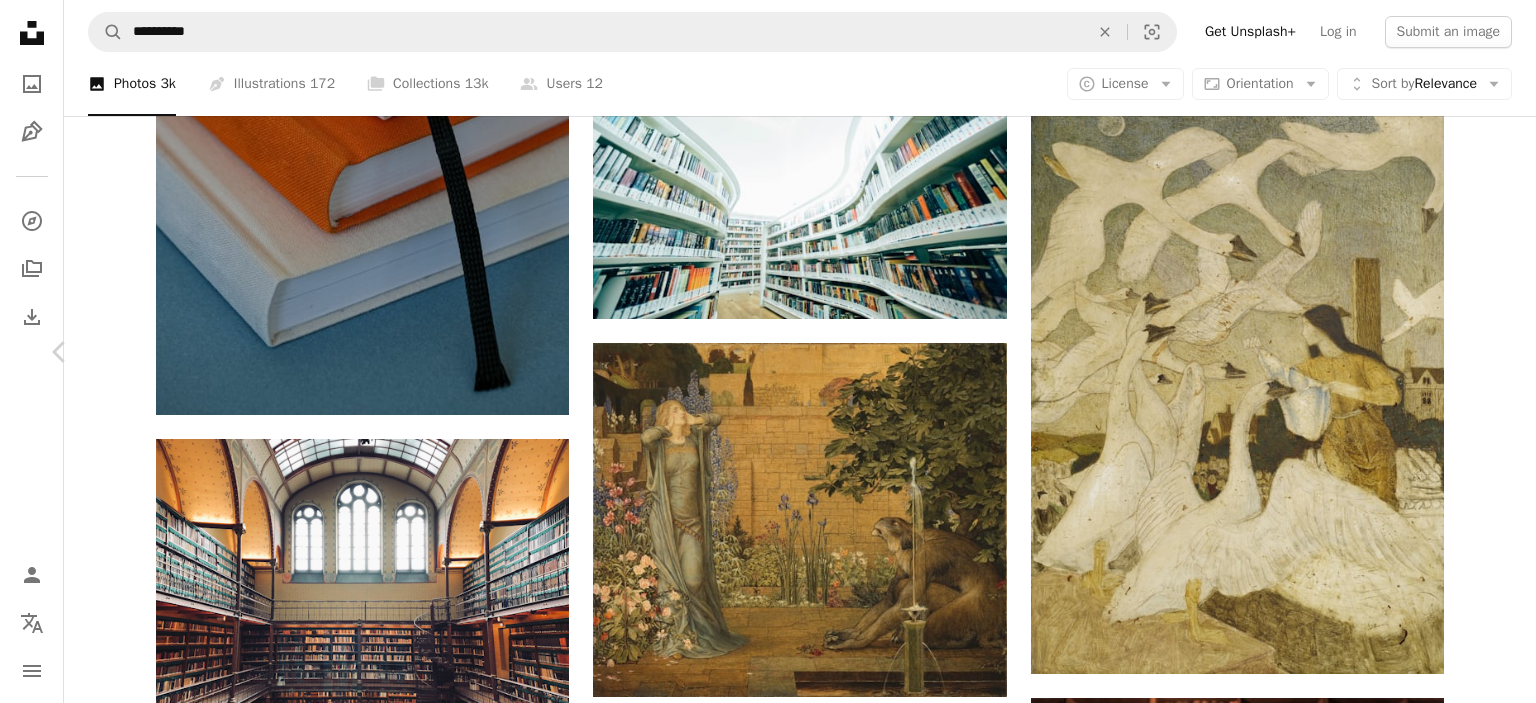 click on "Chevron right" at bounding box center (1476, 352) 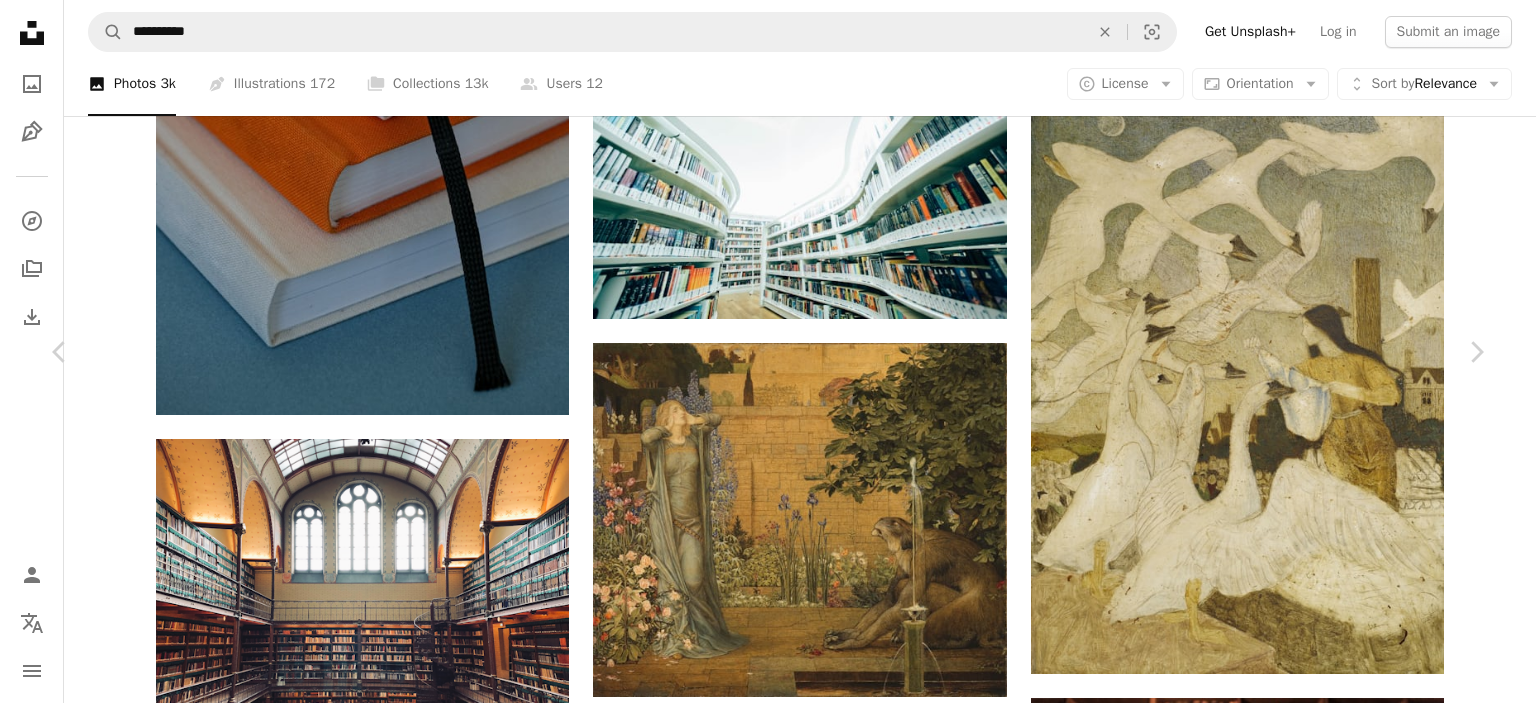 scroll, scrollTop: 0, scrollLeft: 0, axis: both 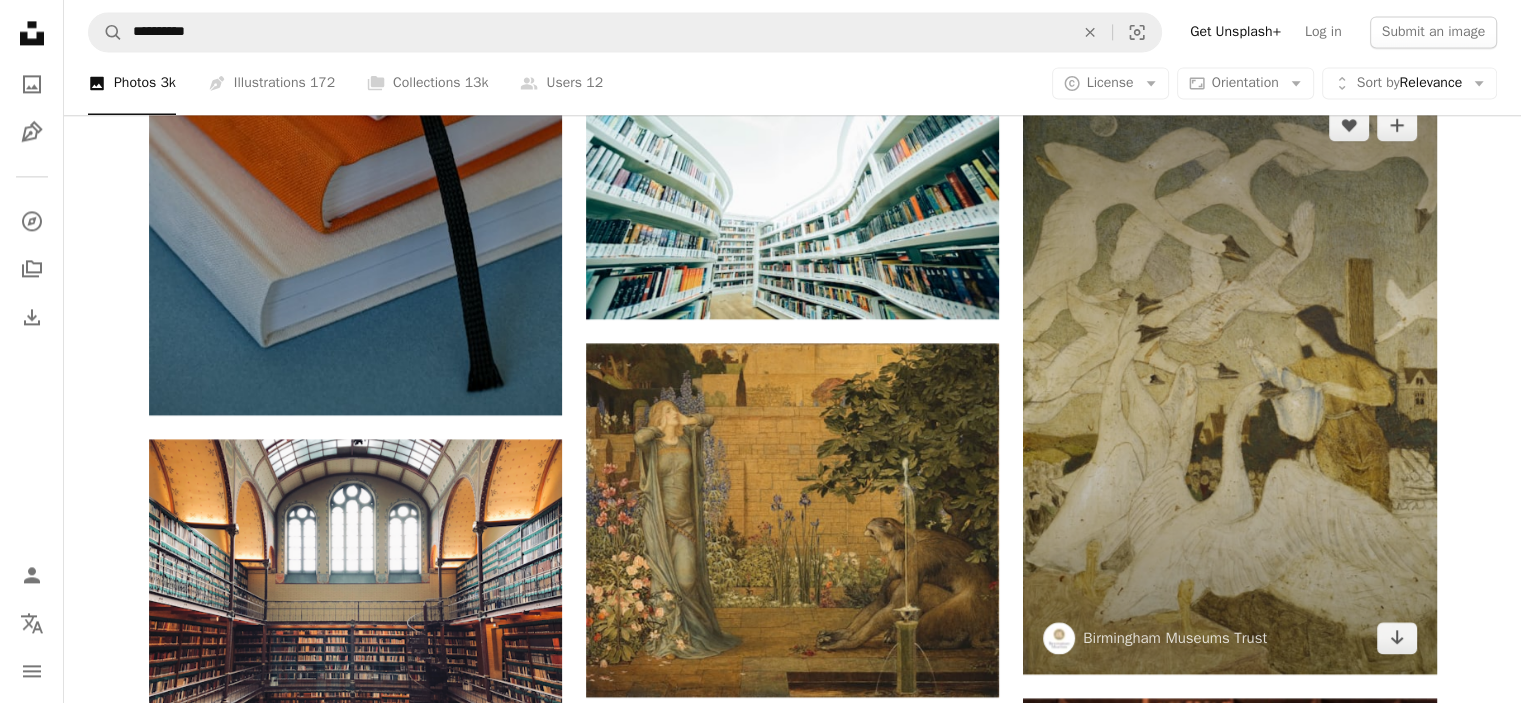 click at bounding box center (1229, 381) 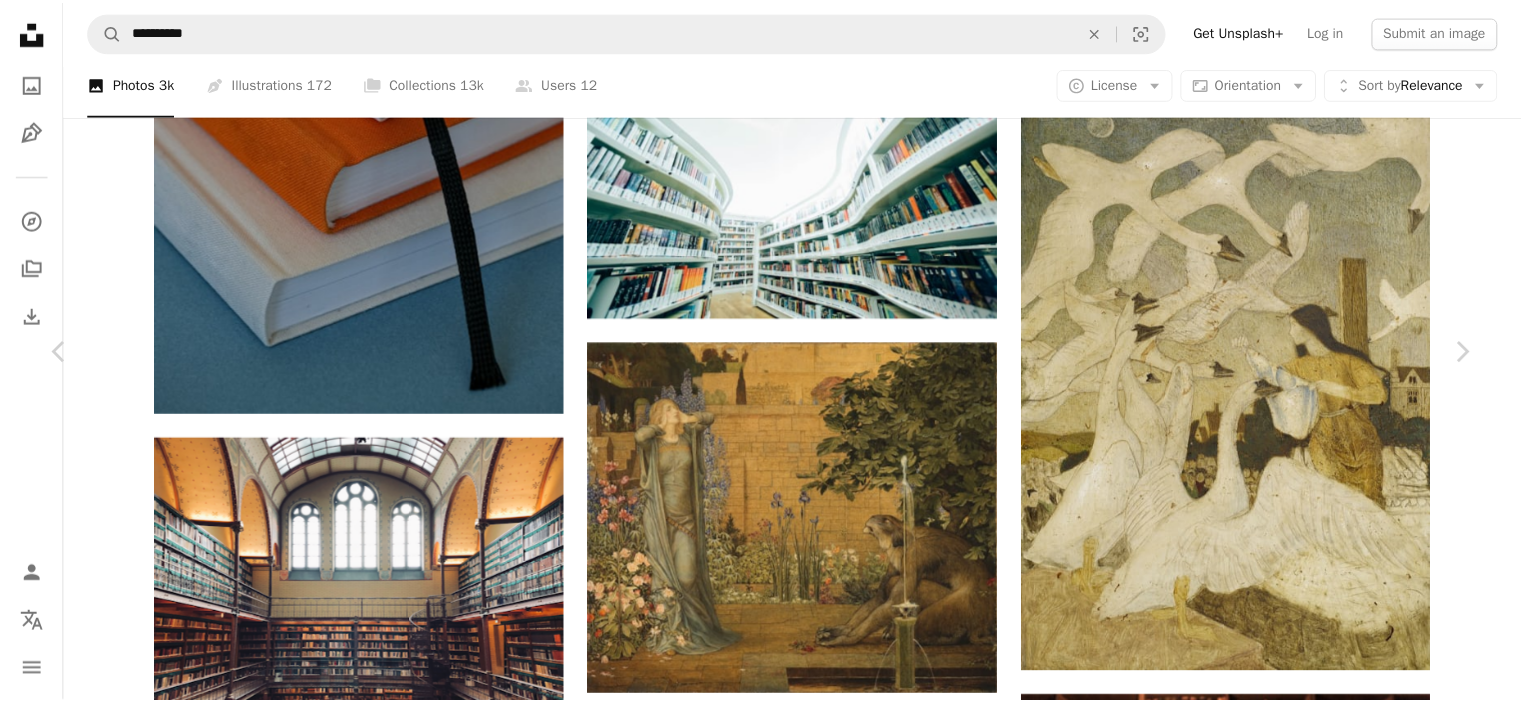 scroll, scrollTop: 0, scrollLeft: 0, axis: both 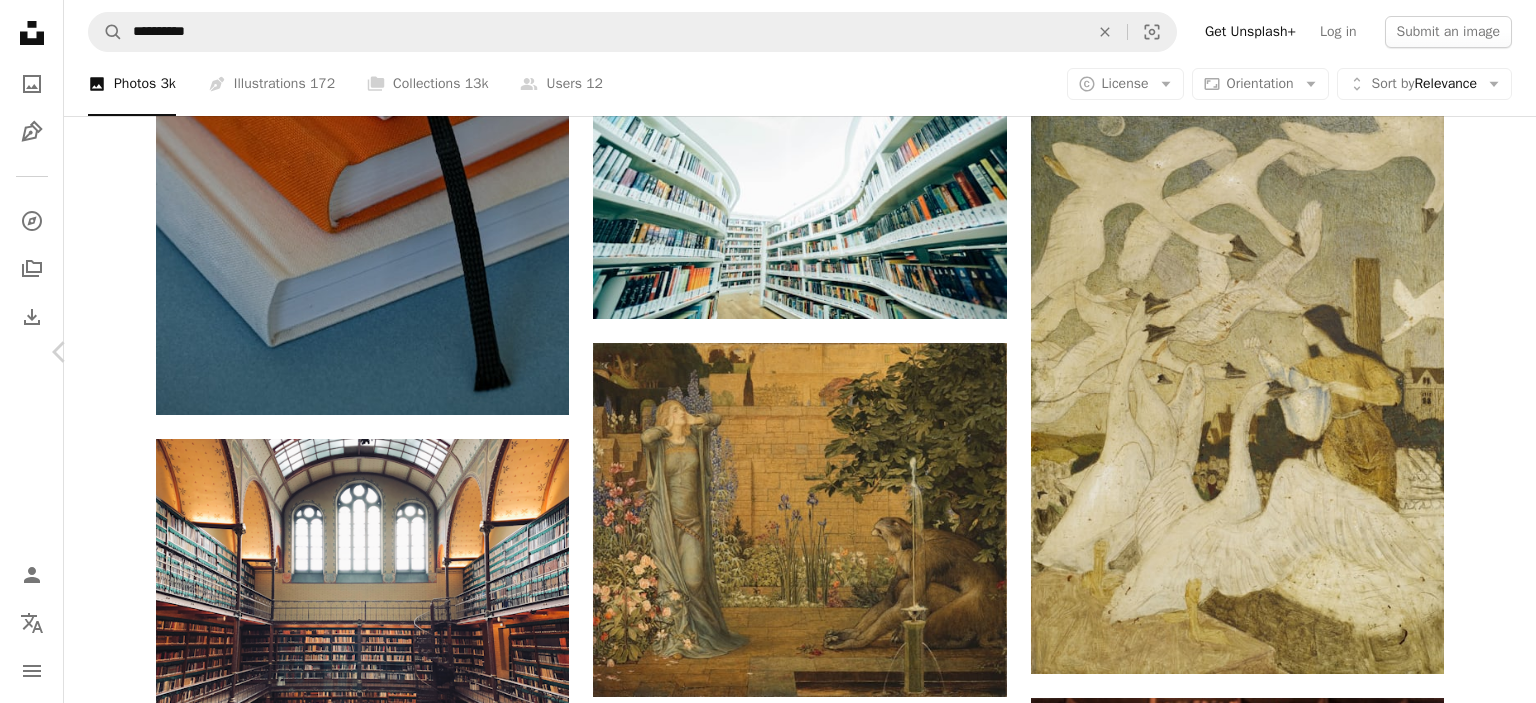 click on "Chevron right" at bounding box center (1476, 352) 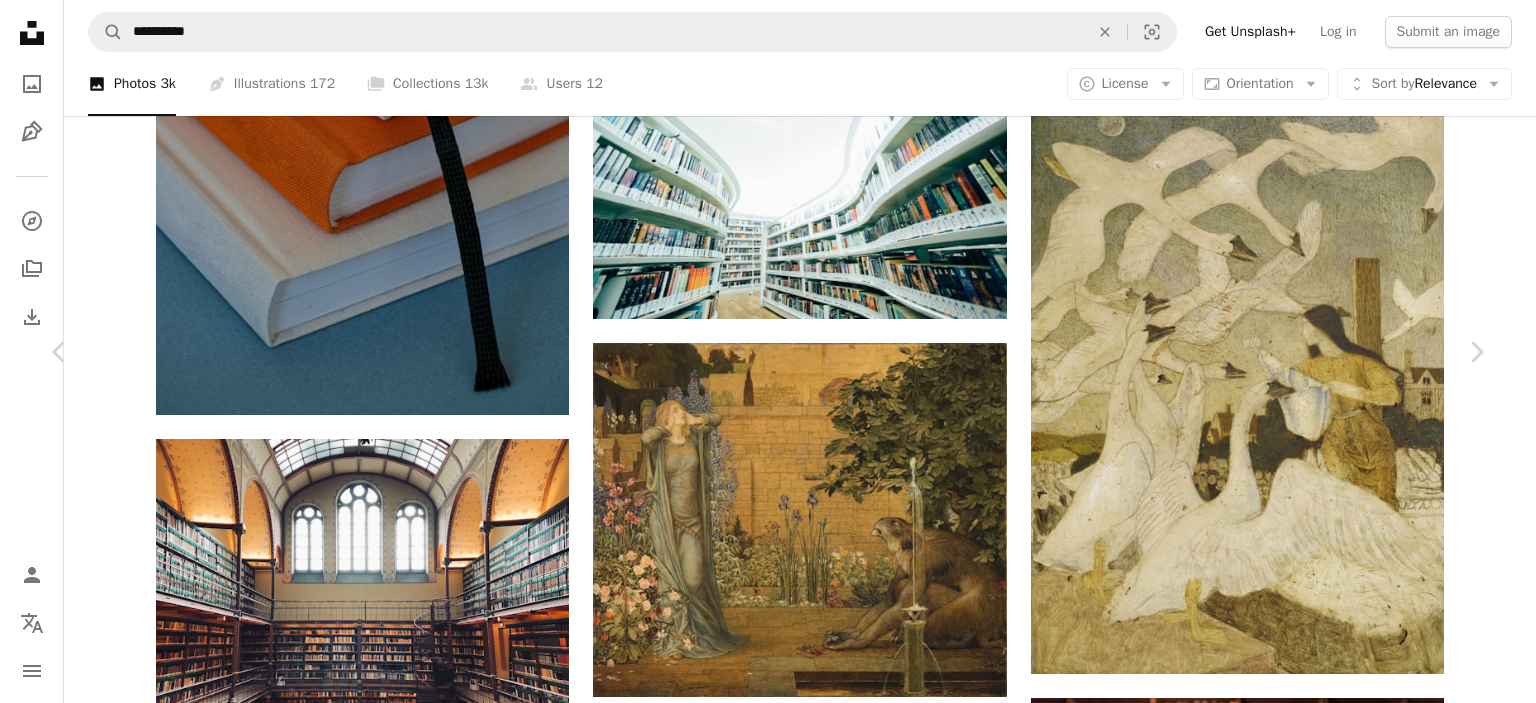 click on "An X shape Chevron left Chevron right [FIRST] [LAST] Available for hire A checkmark inside of a circle A heart A plus sign Edit image   Plus sign for Unsplash+ Download free Chevron down Zoom in Views [NUMBER] Downloads [NUMBER] Featured in Photos ,  Back To School A forward-right arrow Share Info icon Info More Actions A map marker [LOCATION], [LOCATION], [COUNTRY] Calendar outlined Published on  [MONTH] [DAY], [YEAR] Camera [CAMERA_MODEL] Safety Free to use under the  Unsplash License books book library light reading sweden stockholm writer perspective literature author Blogging Pictures zoom backgrounds shelves railing depth of field library interior background school interior design HD Wallpapers Browse premium related images on iStock  |  Save 20% with code UNSPLASH20 View more on iStock  ↗ Related images A heart A plus sign [FIRST] [LAST] Arrow pointing down A heart A plus sign [FIRST] [LAST] Available for hire A checkmark inside of a circle Arrow pointing down A heart A plus sign freestocks A heart A heart" at bounding box center [768, 4692] 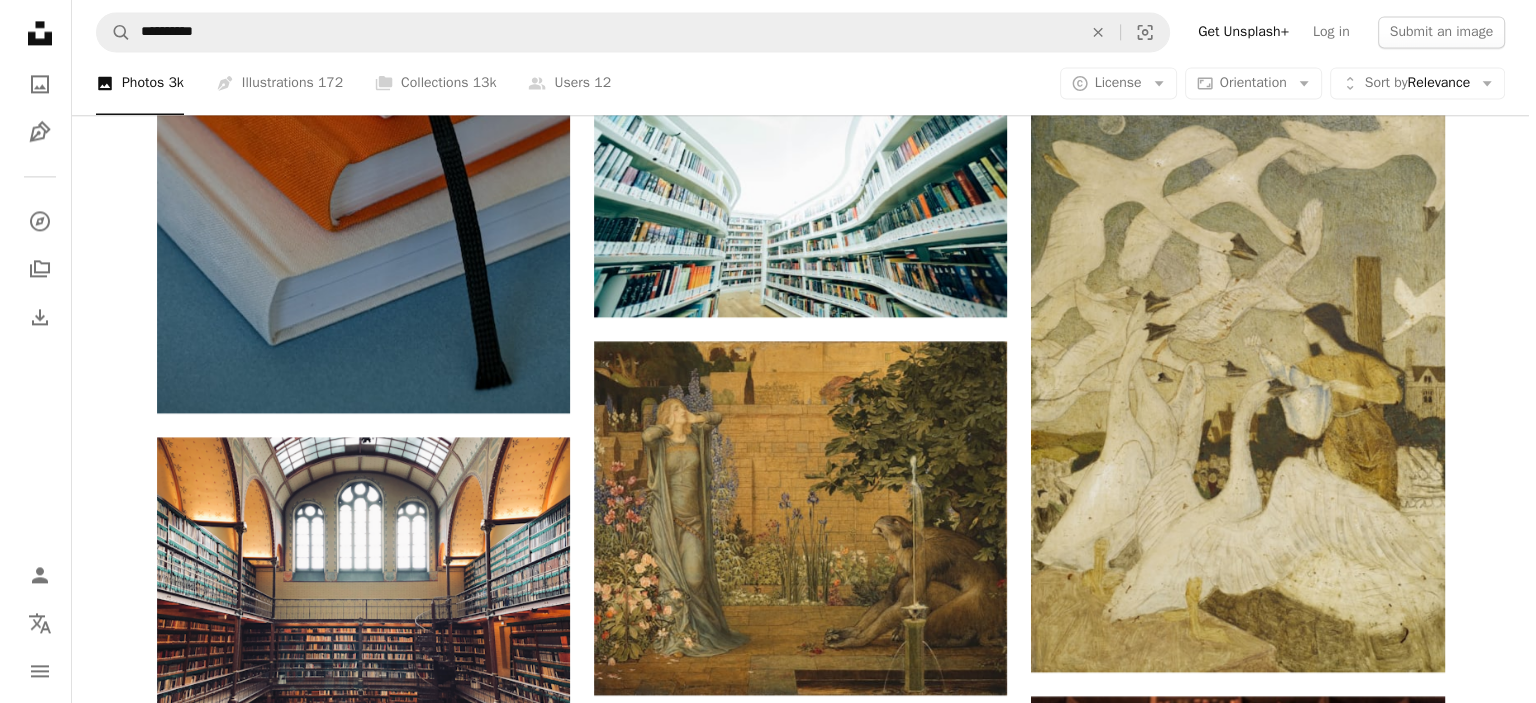 scroll, scrollTop: 2912, scrollLeft: 0, axis: vertical 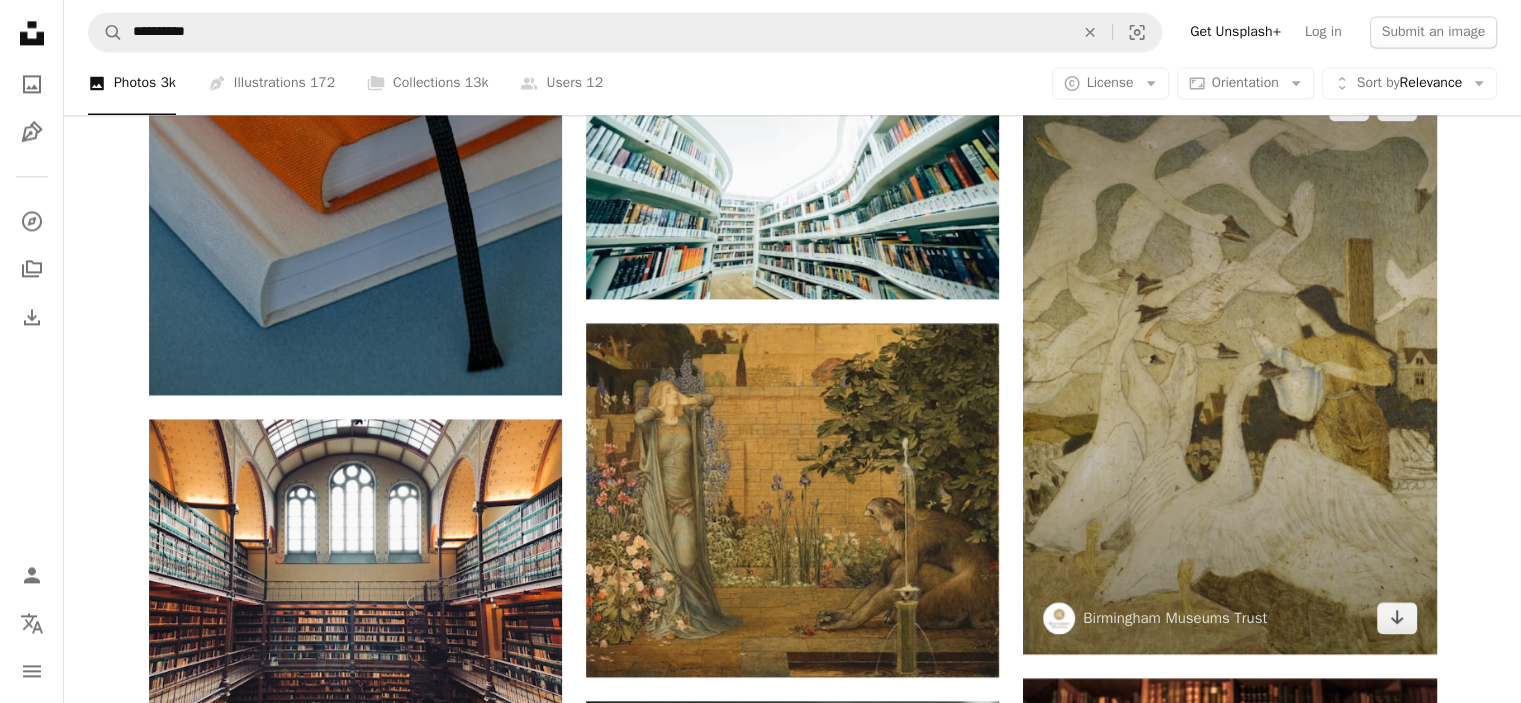 click at bounding box center (1229, 361) 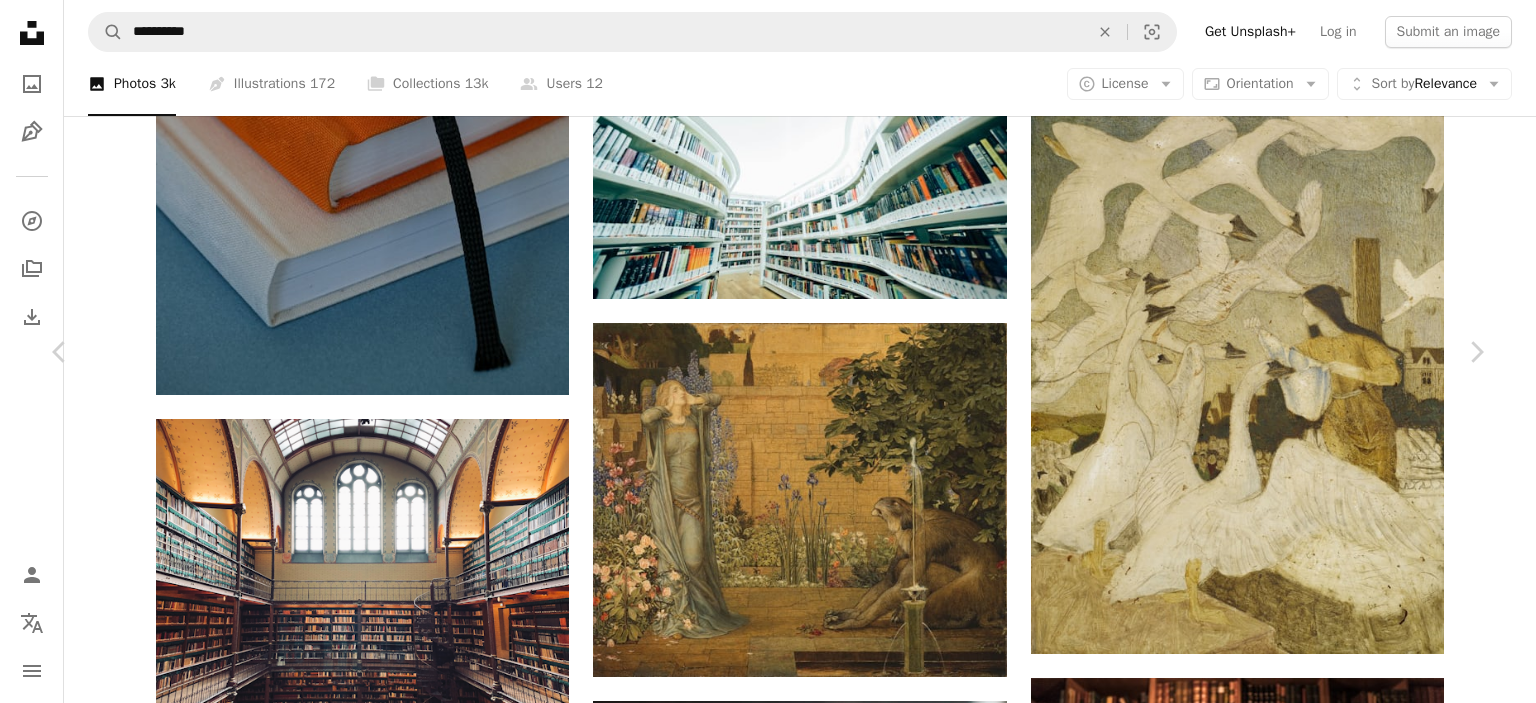 click on "An X shape Chevron left Chevron right [FIRST] [LAST] Available for hire A checkmark inside of a circle A heart A plus sign Edit image   Plus sign for Unsplash+ Download free Chevron down Zoom in Views [NUMBER] Downloads [NUMBER] Featured in Photos A forward-right arrow Share Info icon Info More Actions The Wild Swans (The Twelve Brothers Turned Into Swans), [YEAR]
[FIRST] [LAST] Calendar outlined Published on  [MONTH] [DAY], [YEAR] Safety Free to use under the  Unsplash License woman art bird literature fairy tale swans art movement feeding animal painting yellow brown Creative Commons images Browse premium related images on iStock  |  Save 20% with code UNSPLASH20 View more on iStock  ↗ Related images A heart A plus sign The Cleveland Museum of Art Arrow pointing down A heart A plus sign [COMPANY] Arrow pointing down Plus sign for Unsplash+ A heart A plus sign Unsplash+ Community For  Unsplash+ A lock   Download A heart A plus sign [COMPANY] Arrow pointing down A heart A plus sign A heart For" at bounding box center (768, 4672) 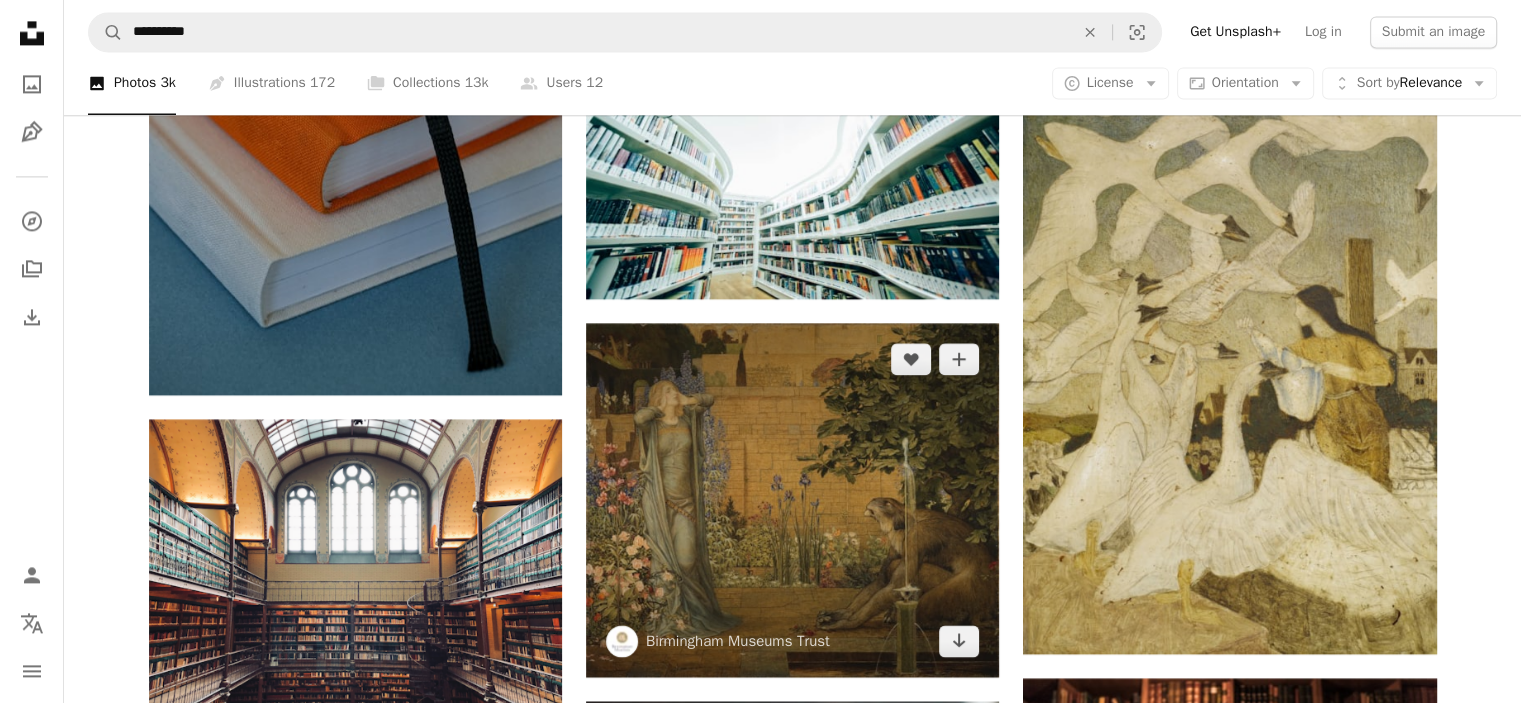 click at bounding box center (792, 500) 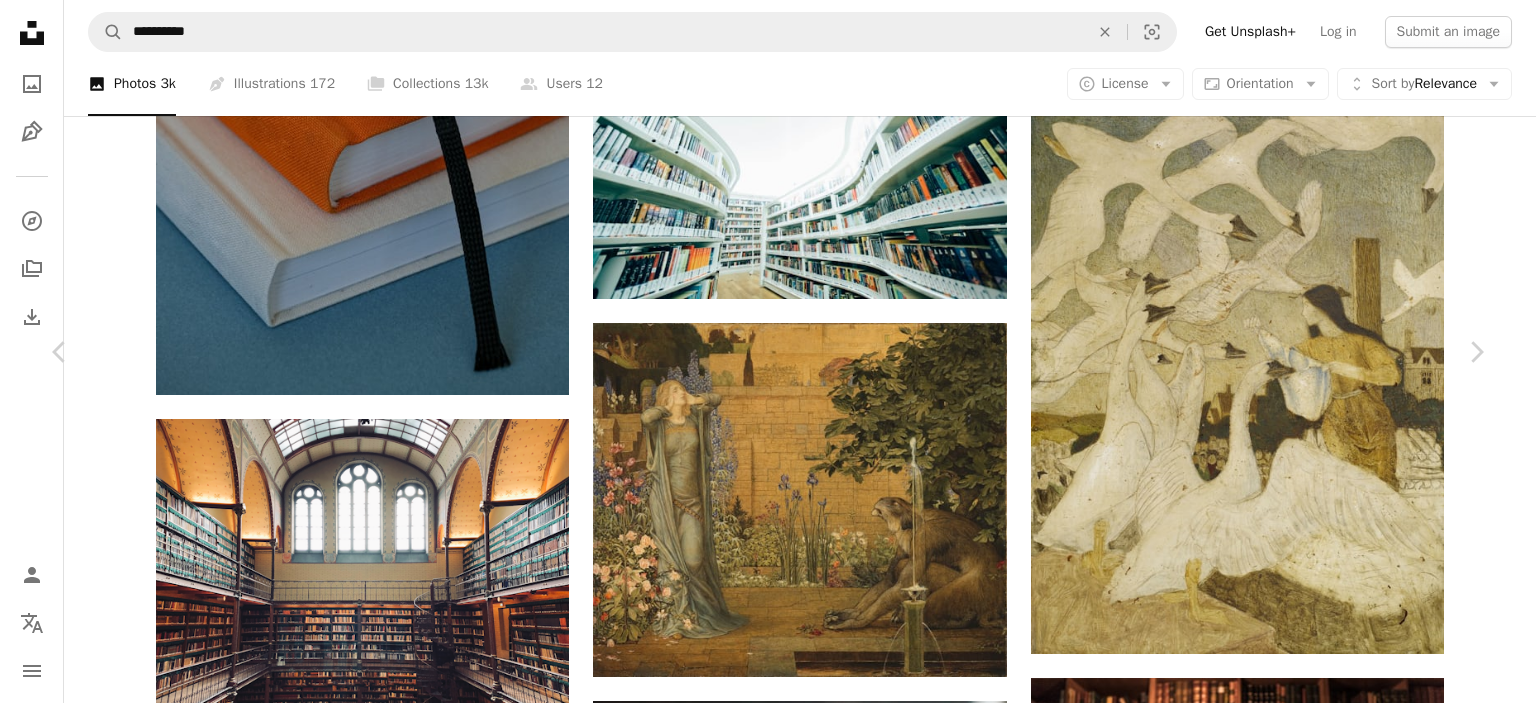 scroll, scrollTop: 3800, scrollLeft: 0, axis: vertical 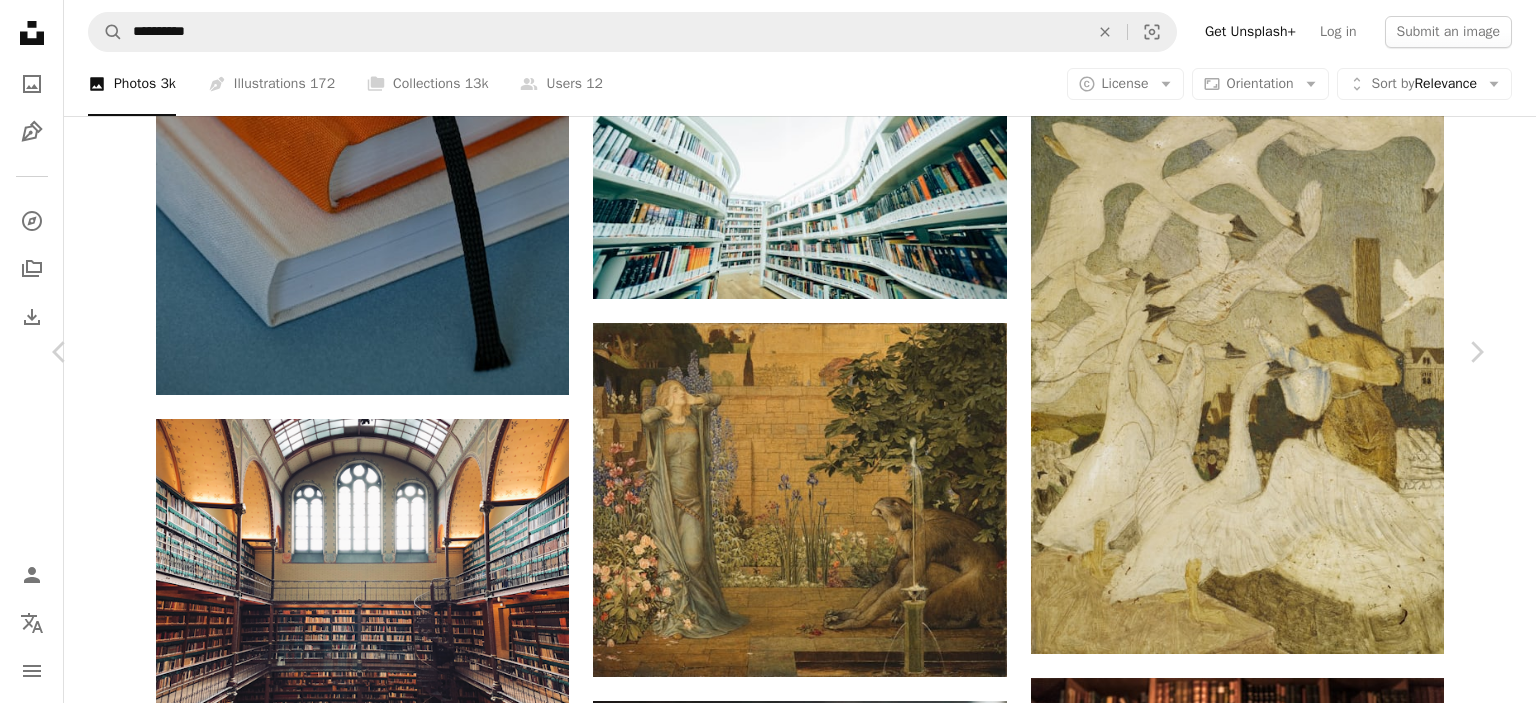 click on "**********" at bounding box center [768, 704] 